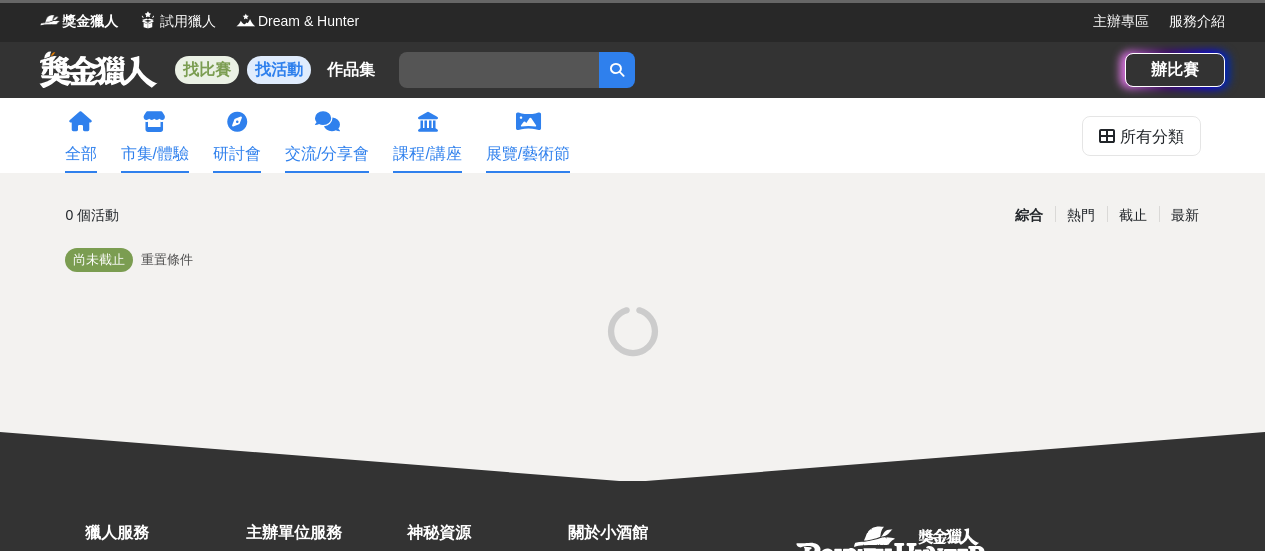 scroll, scrollTop: 0, scrollLeft: 0, axis: both 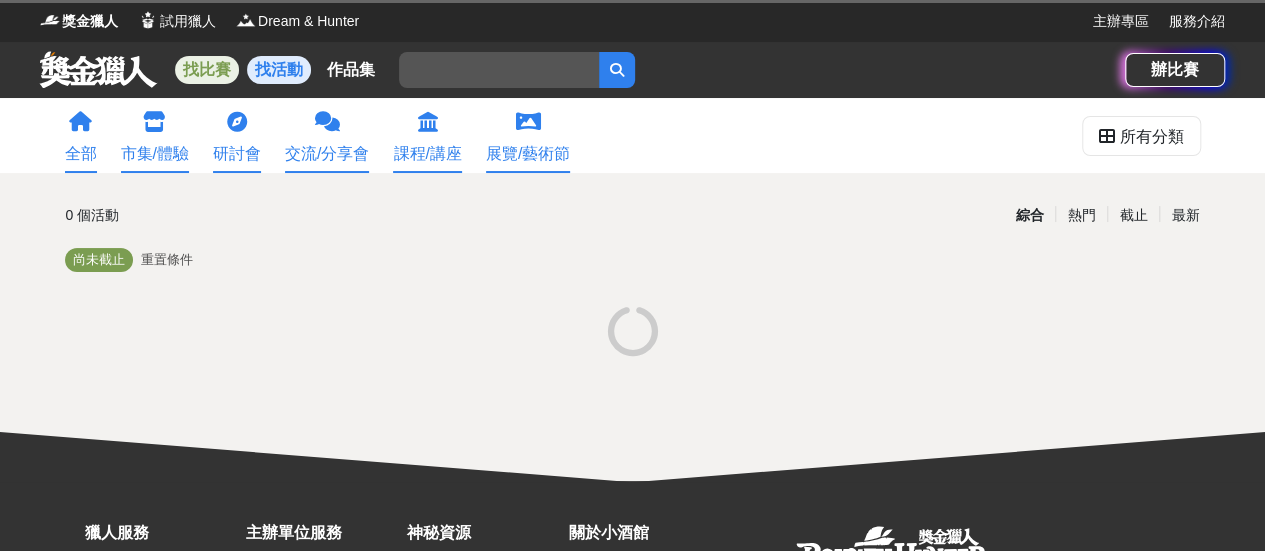 click on "找比賽" at bounding box center [207, 70] 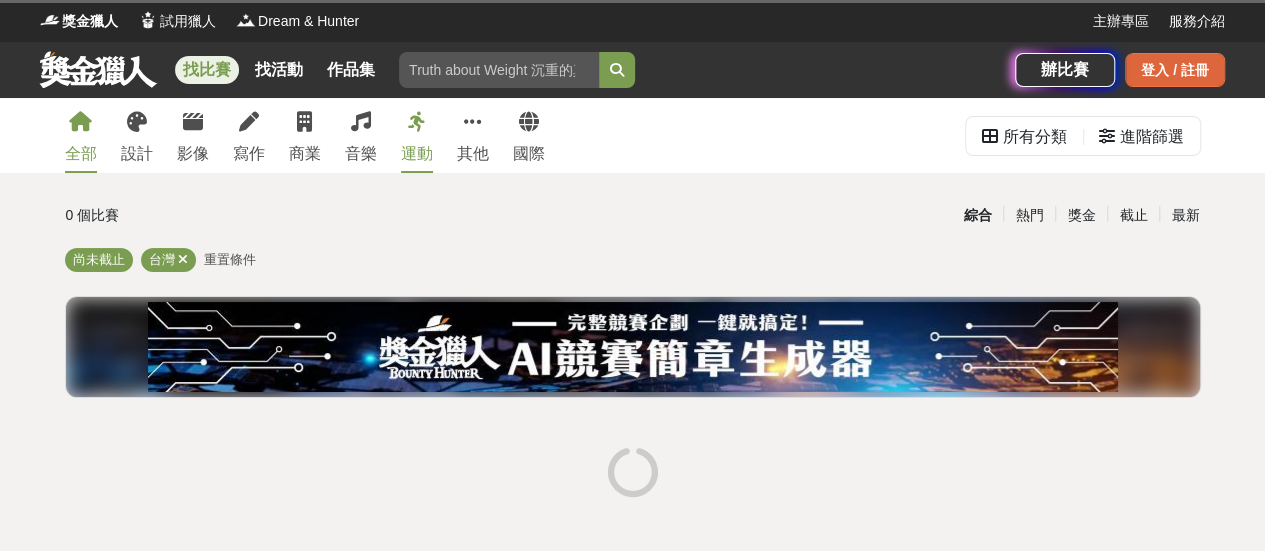 click on "登入 / 註冊" at bounding box center [1175, 70] 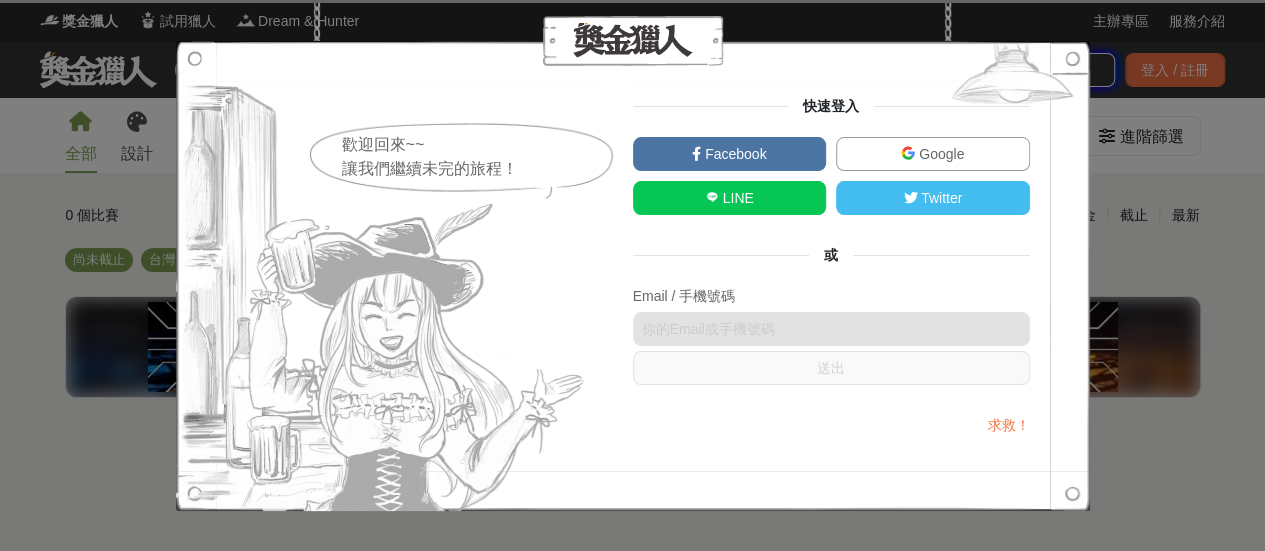 click on "Facebook" at bounding box center (733, 154) 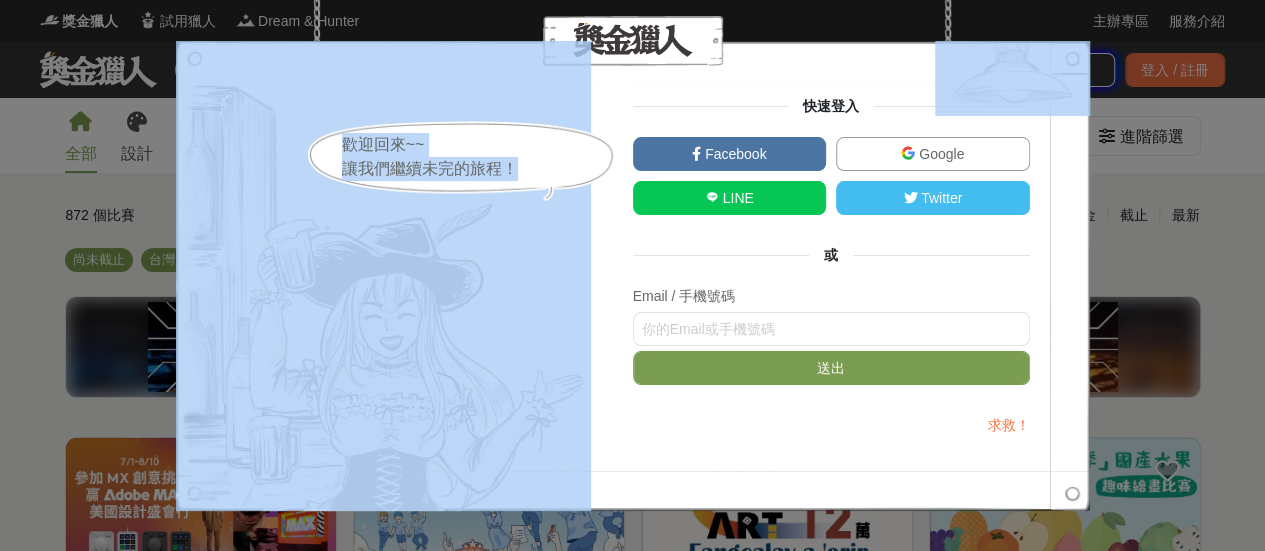 drag, startPoint x: 764, startPoint y: 69, endPoint x: 612, endPoint y: 103, distance: 155.75623 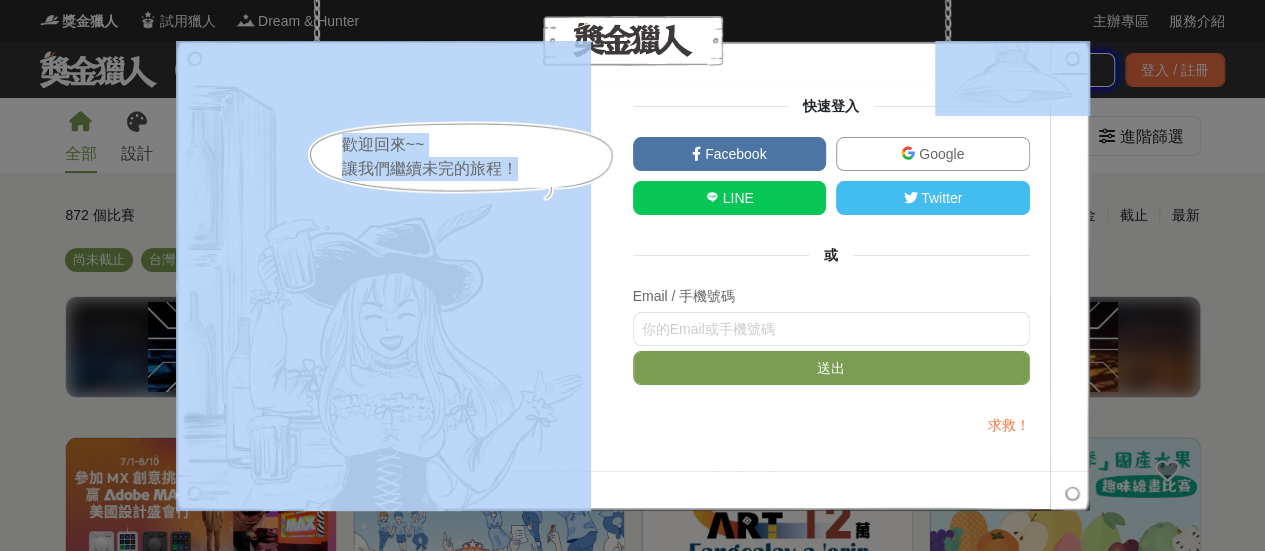 click on "歡迎回來~~ 讓我們繼續未完的旅程！ 快速登入   Facebook   Google   LINE   Twitter 或 Email / 手機號碼 送出 求救！" at bounding box center (633, 276) 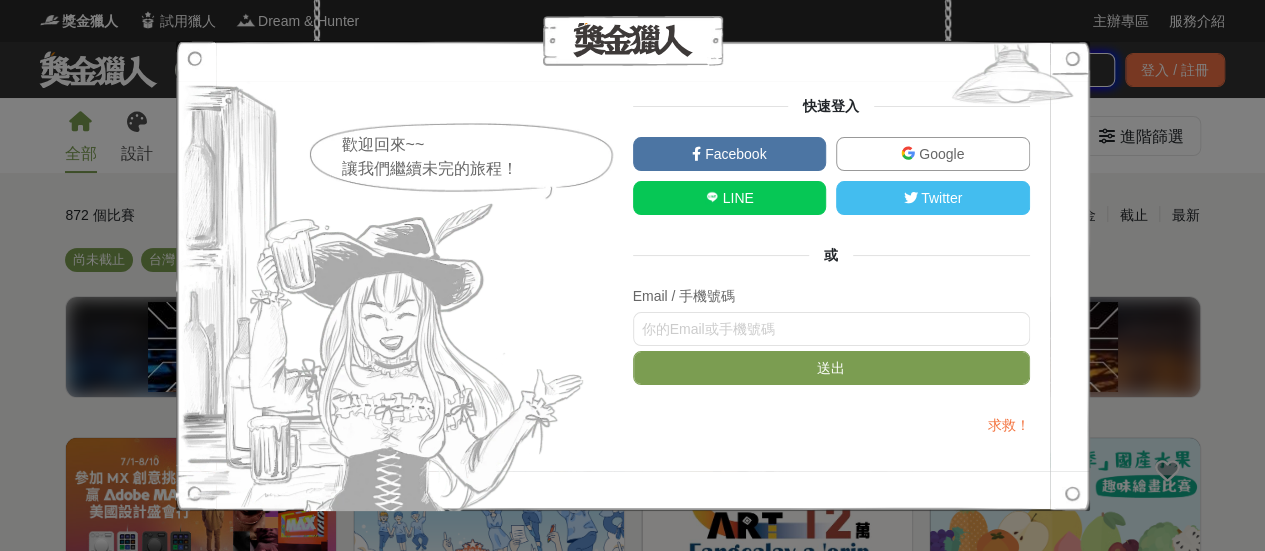 click on "Facebook" at bounding box center [733, 154] 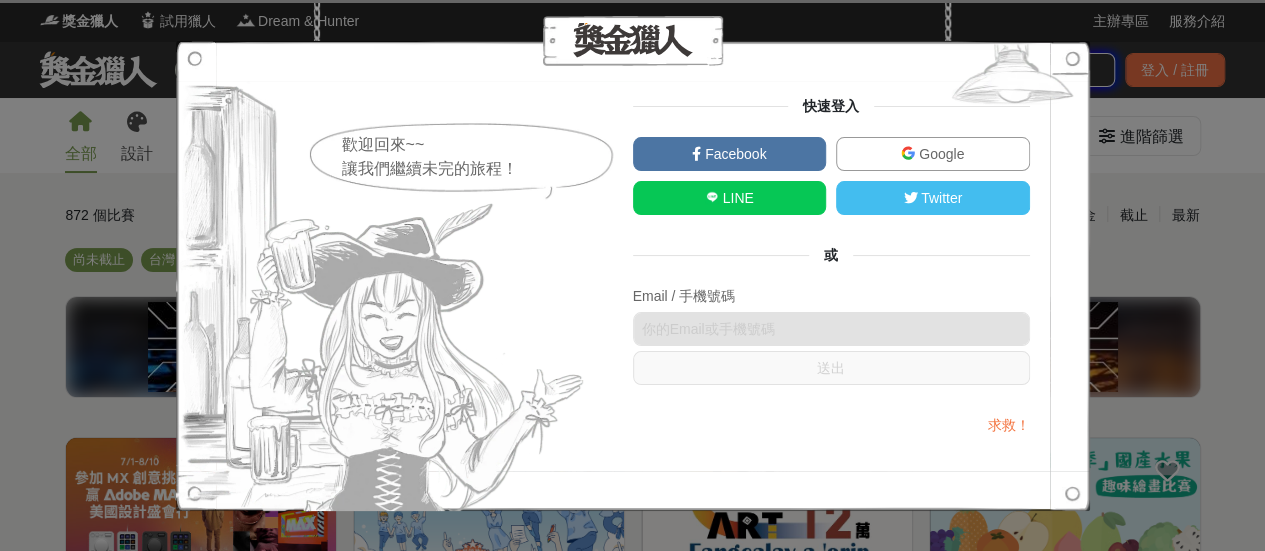 click at bounding box center (633, 276) 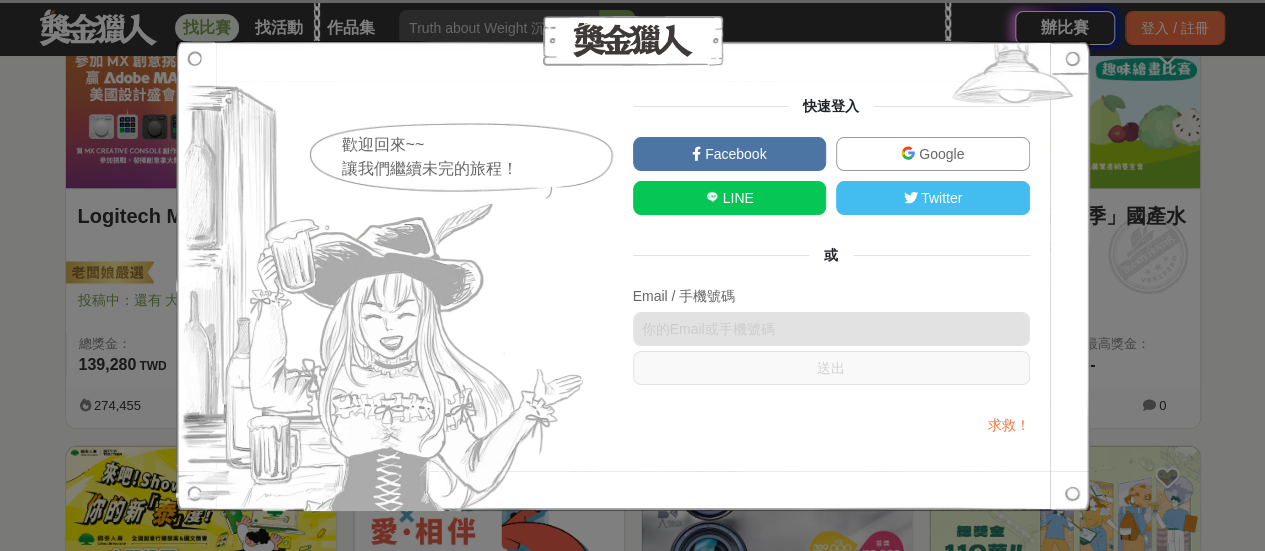 scroll, scrollTop: 400, scrollLeft: 0, axis: vertical 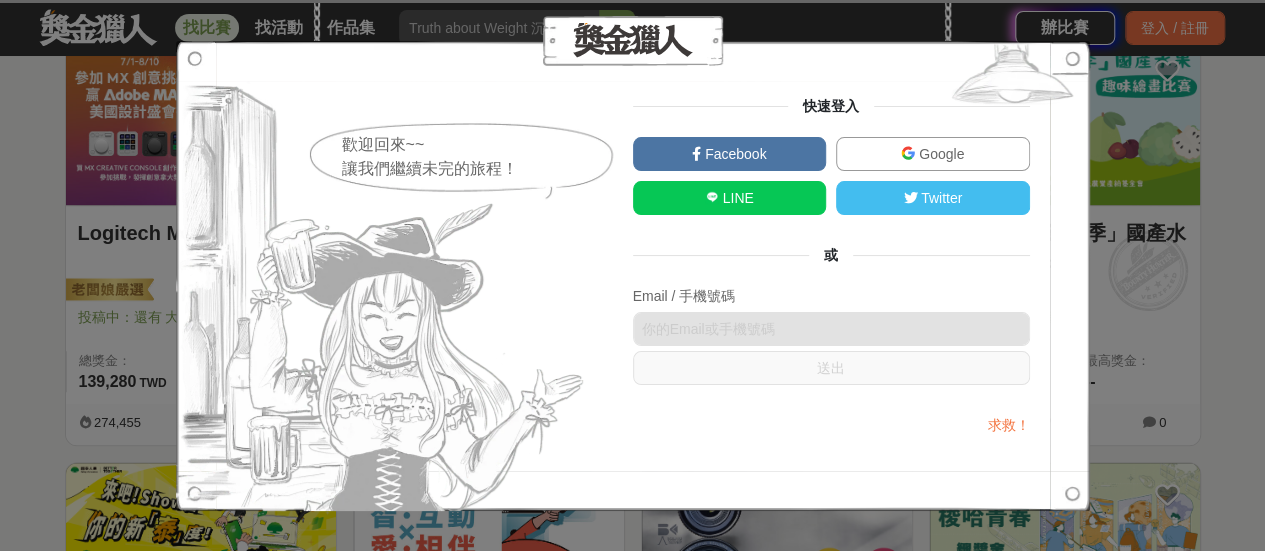 click on "Facebook" at bounding box center (733, 154) 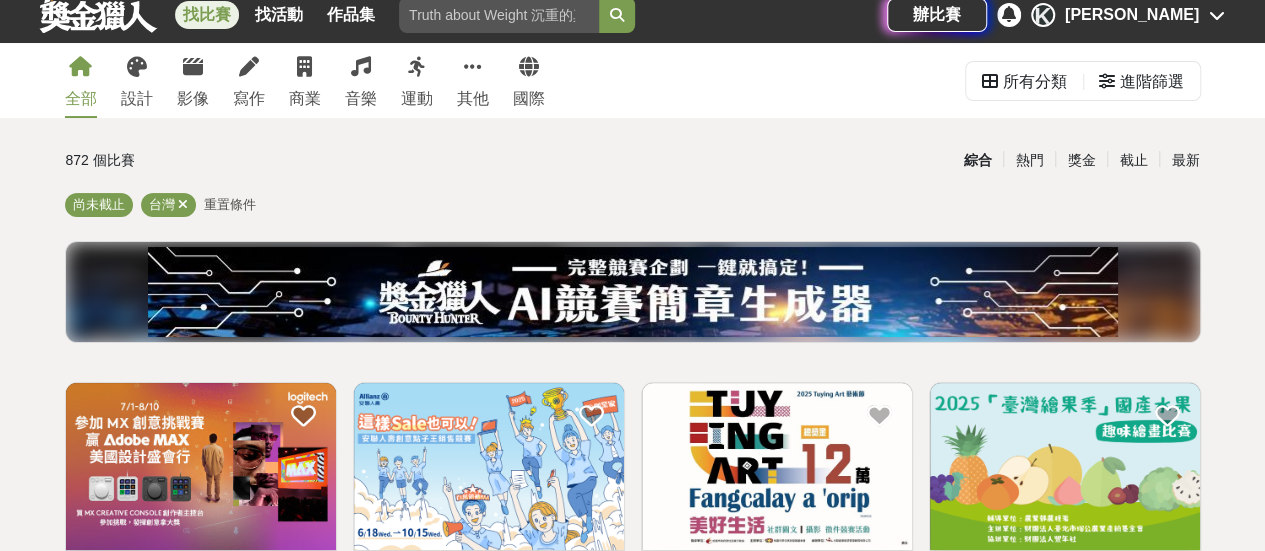scroll, scrollTop: 0, scrollLeft: 0, axis: both 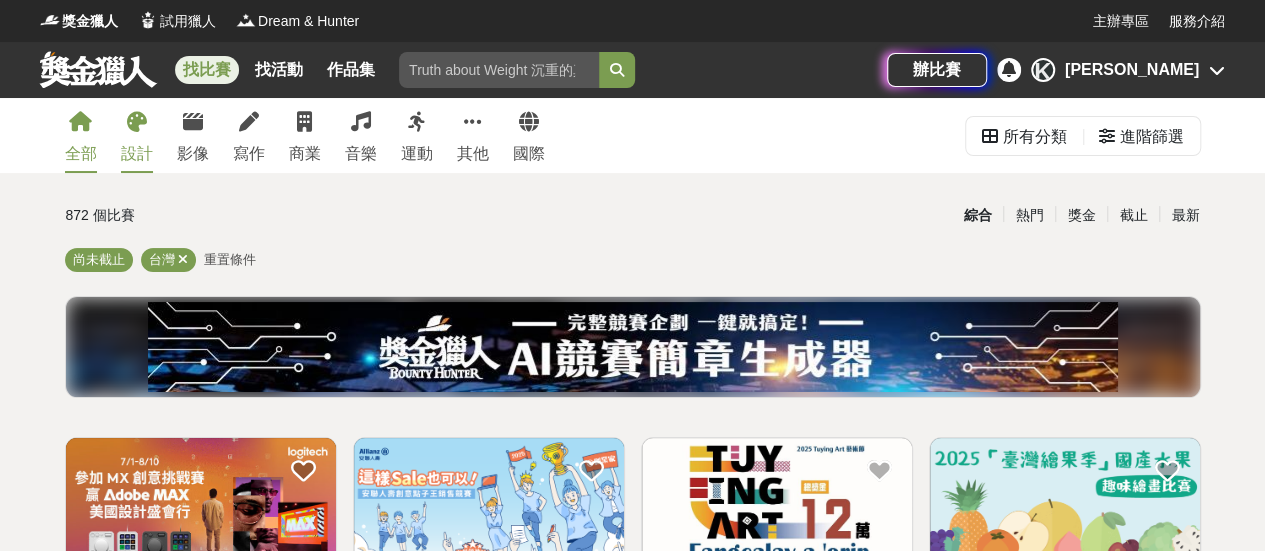 click on "設計" at bounding box center (137, 154) 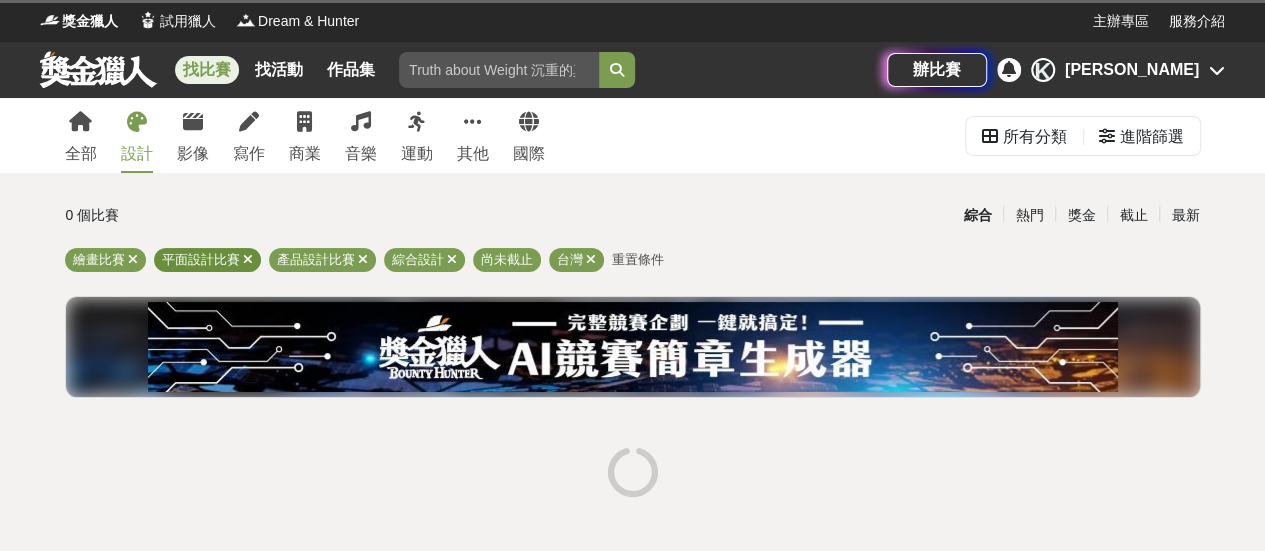 click at bounding box center (248, 259) 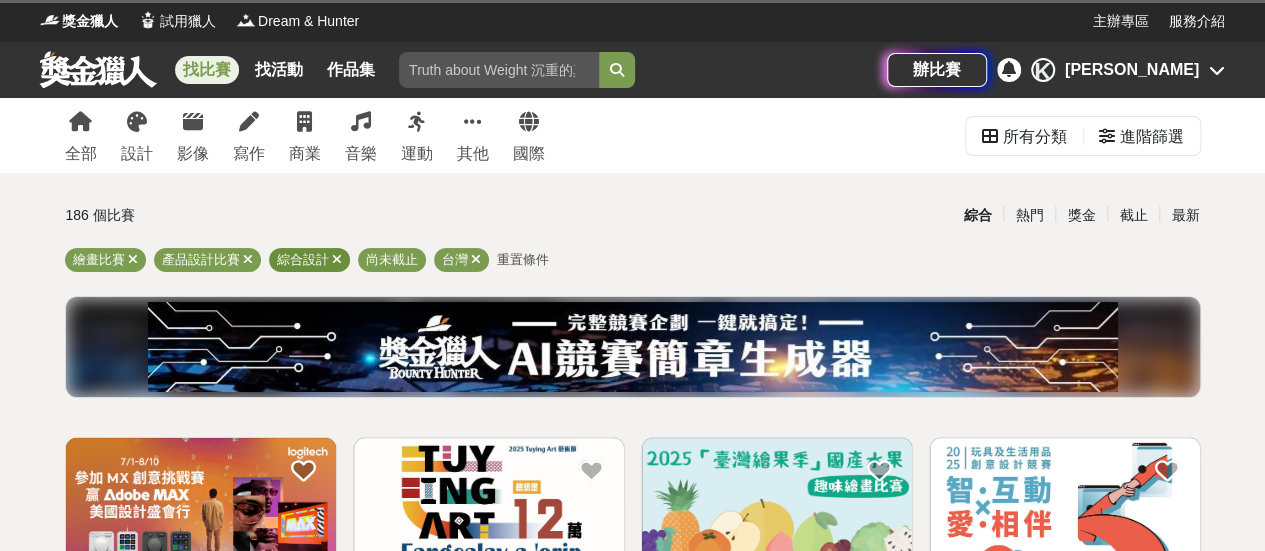 click at bounding box center (337, 259) 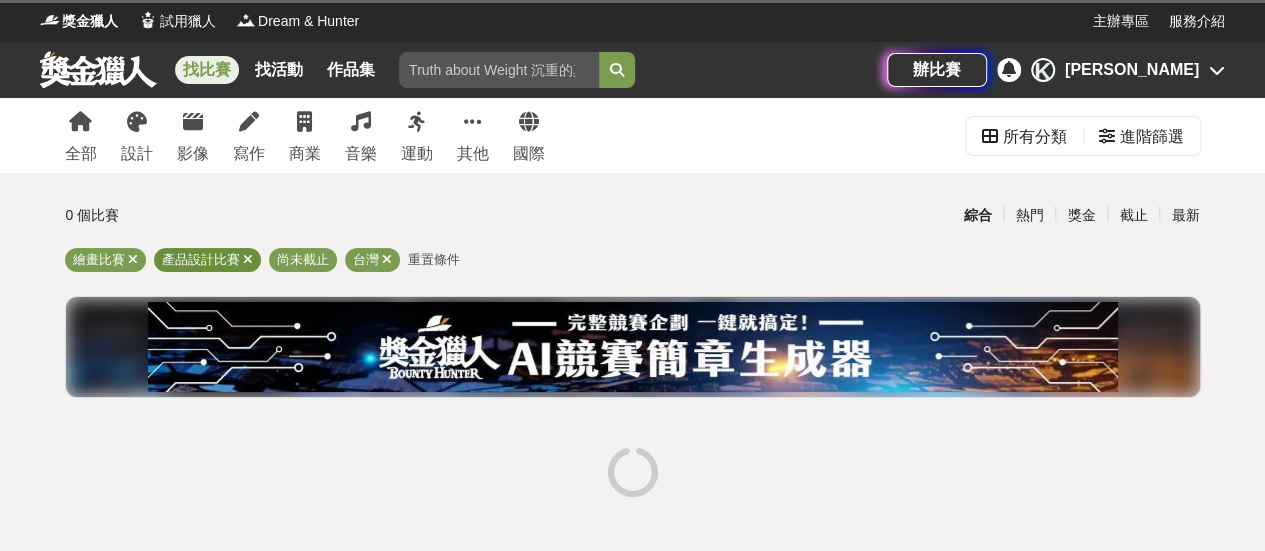 click at bounding box center (248, 259) 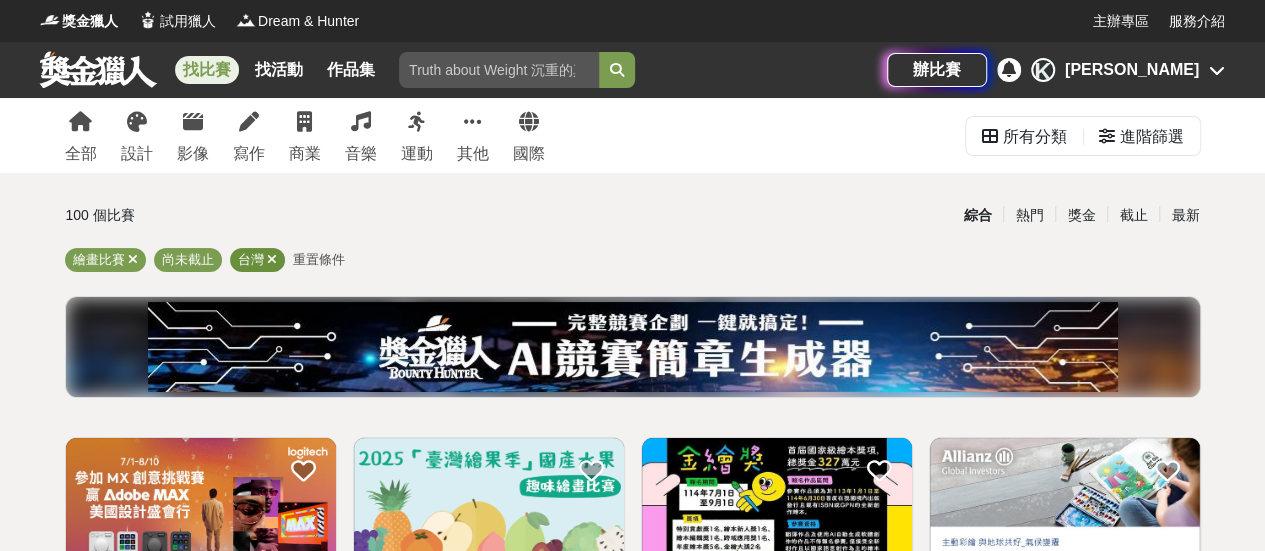 click at bounding box center (272, 259) 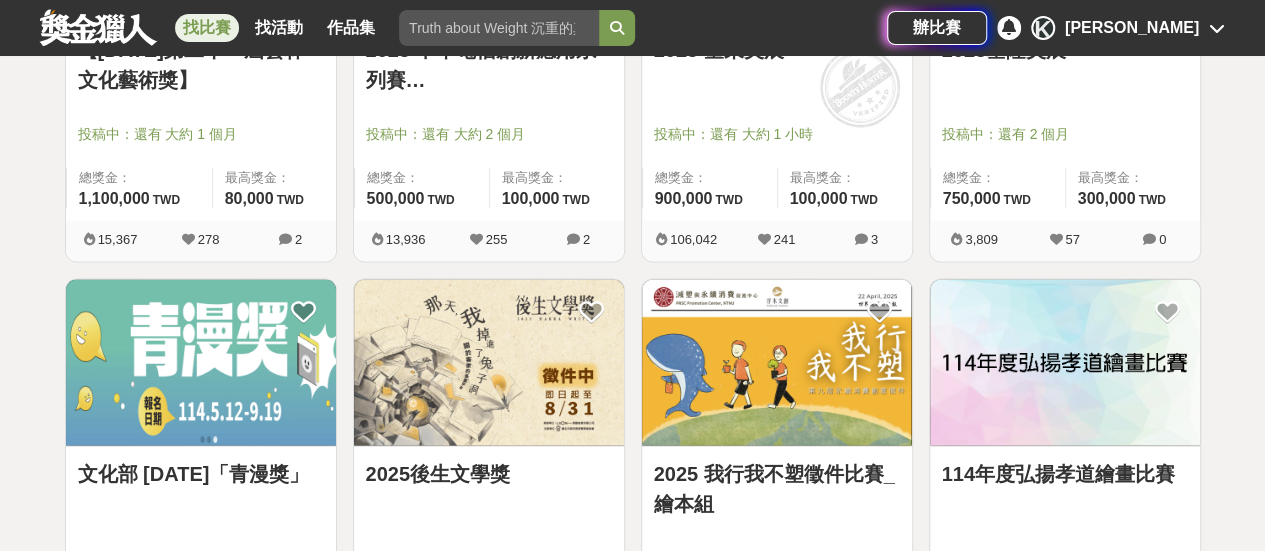 scroll, scrollTop: 1800, scrollLeft: 0, axis: vertical 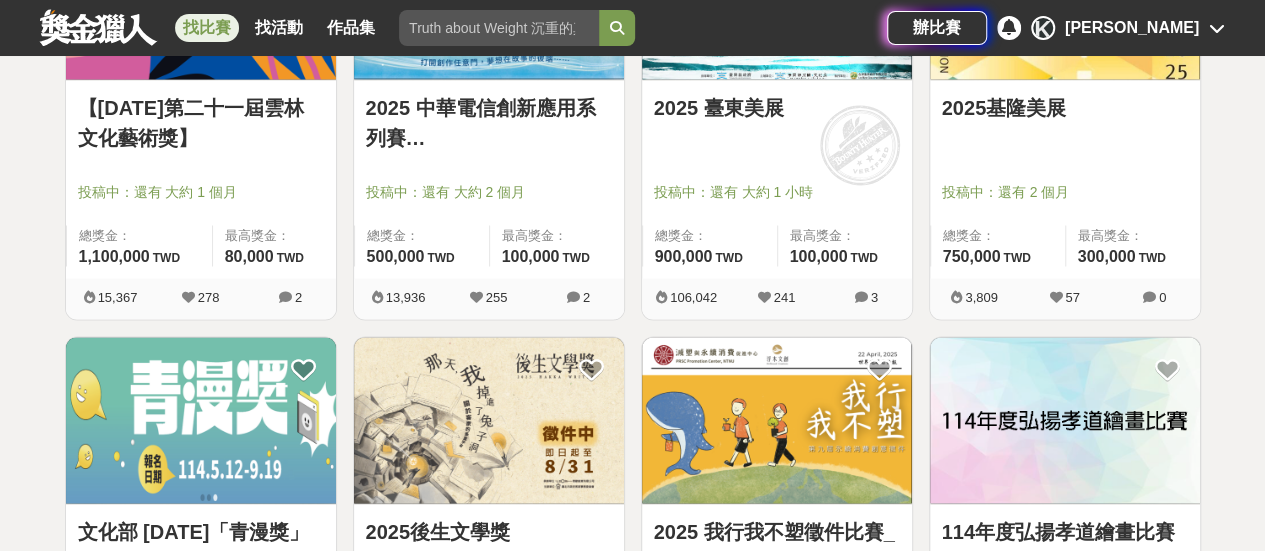 click on "2025基隆美展" at bounding box center [1065, 107] 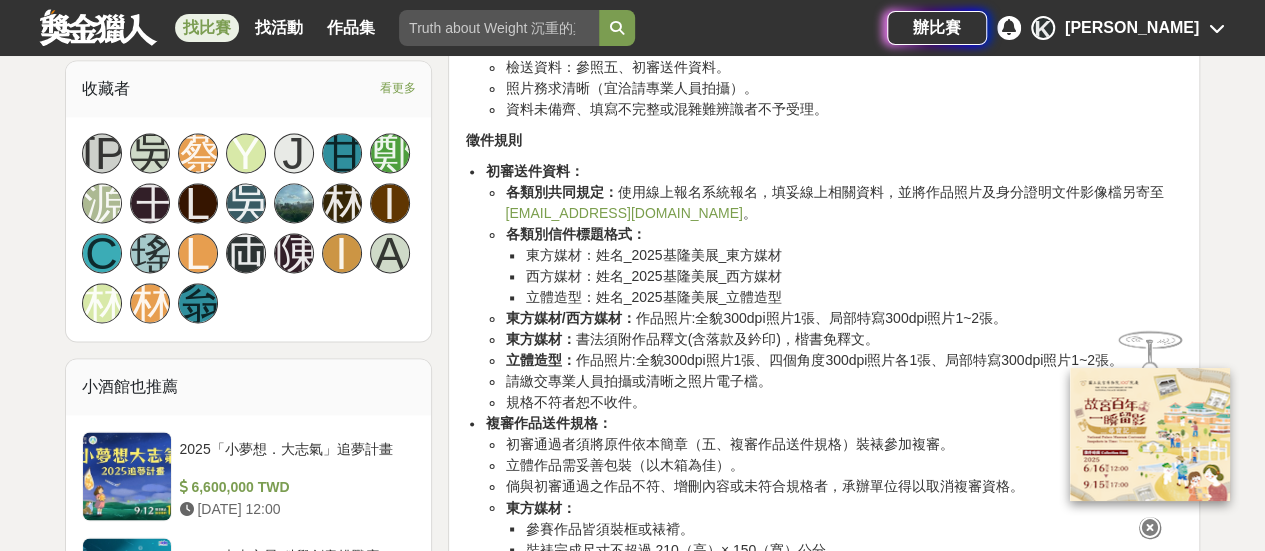 scroll, scrollTop: 1400, scrollLeft: 0, axis: vertical 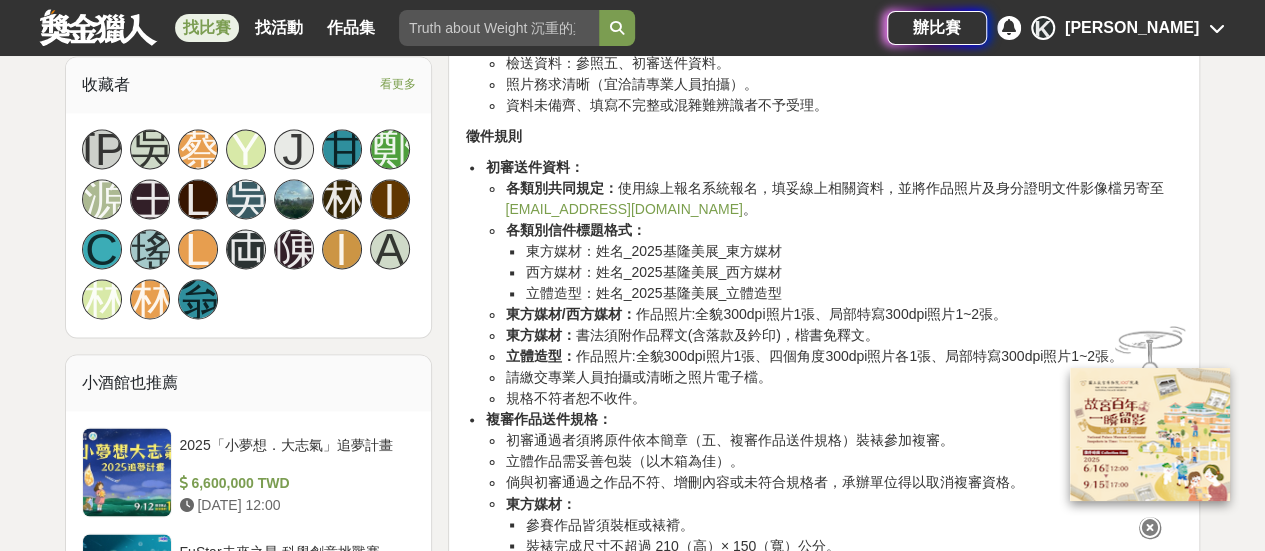 click at bounding box center [1150, 528] 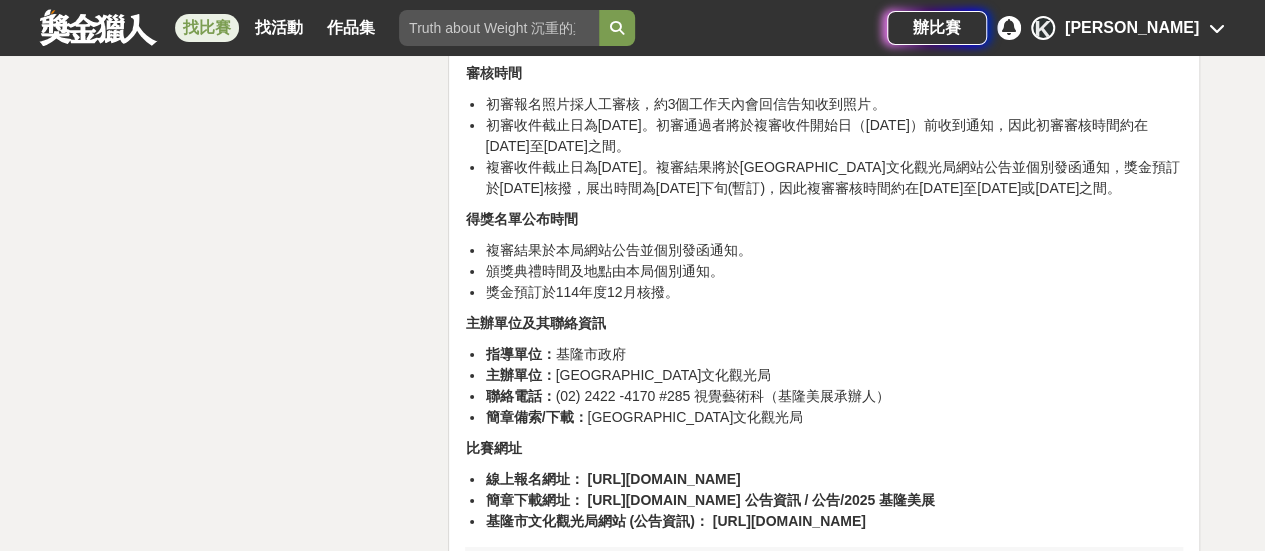 scroll, scrollTop: 3400, scrollLeft: 0, axis: vertical 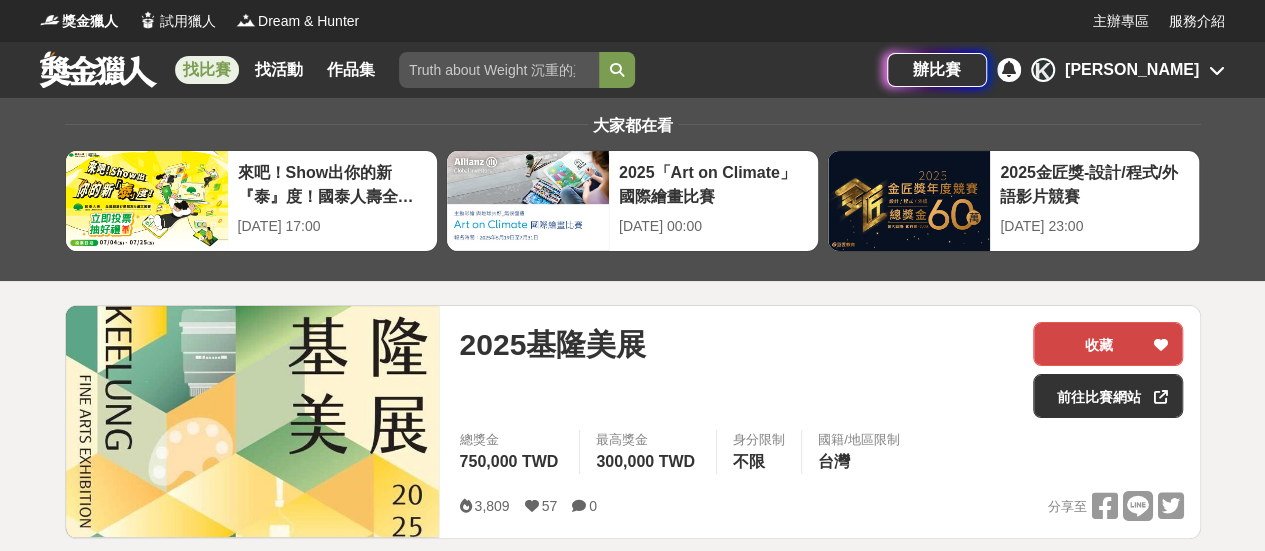 click on "收藏" at bounding box center (1108, 344) 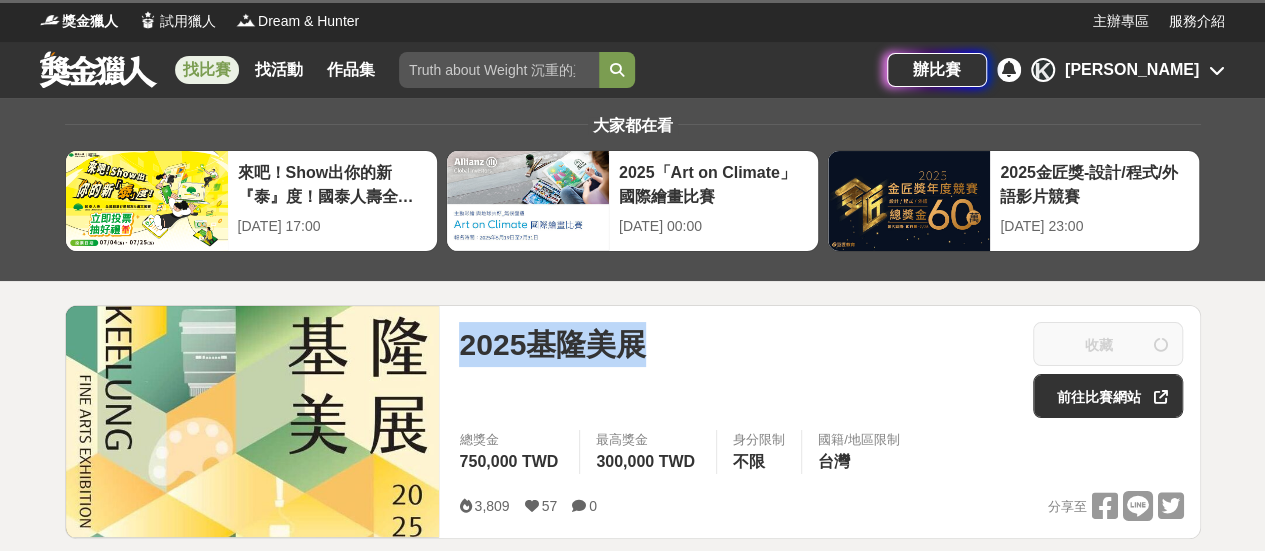 drag, startPoint x: 463, startPoint y: 337, endPoint x: 638, endPoint y: 335, distance: 175.01143 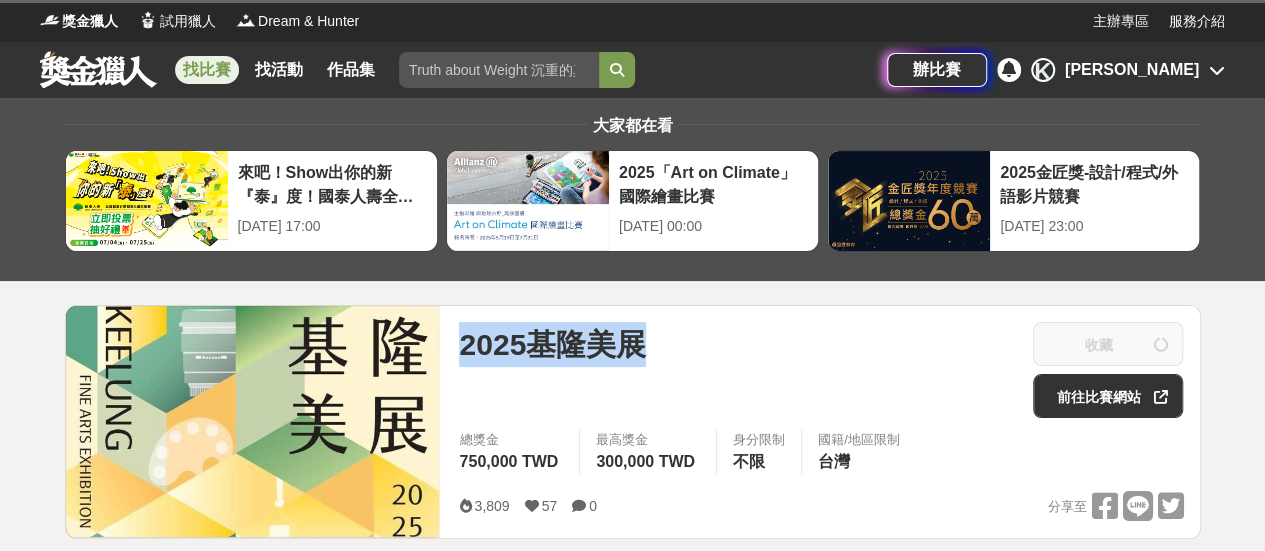 copy on "2025基隆美展" 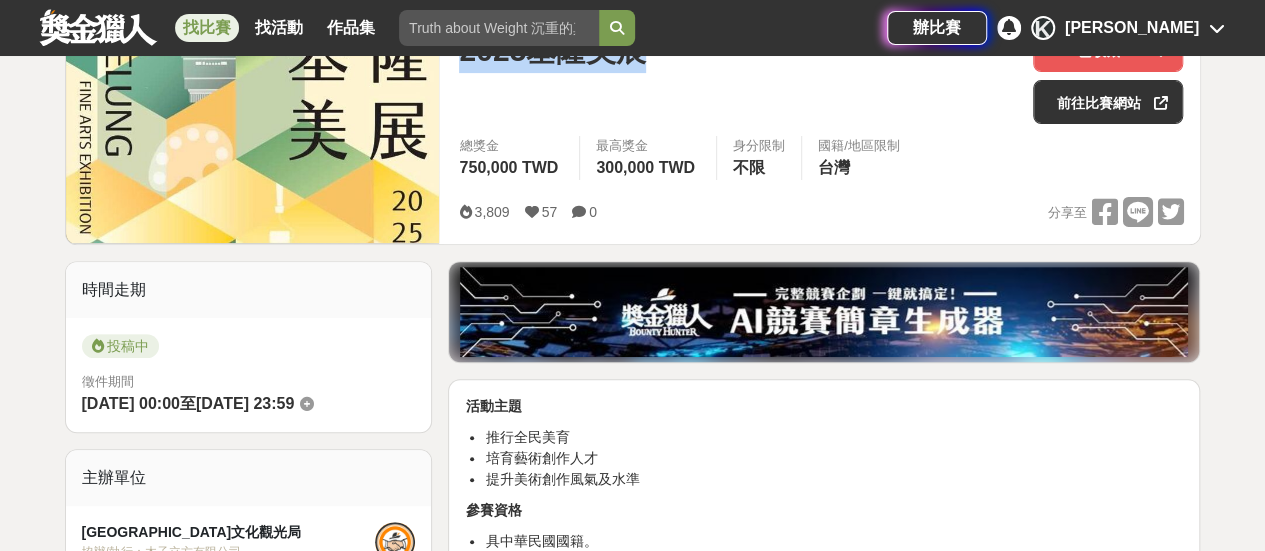 scroll, scrollTop: 300, scrollLeft: 0, axis: vertical 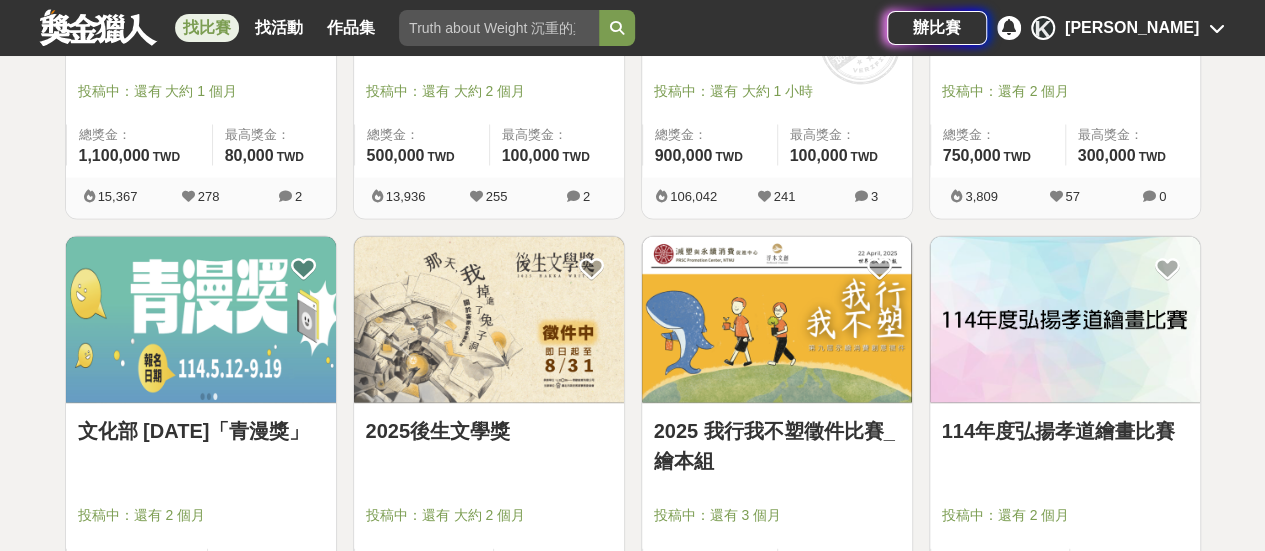 click at bounding box center (1065, 320) 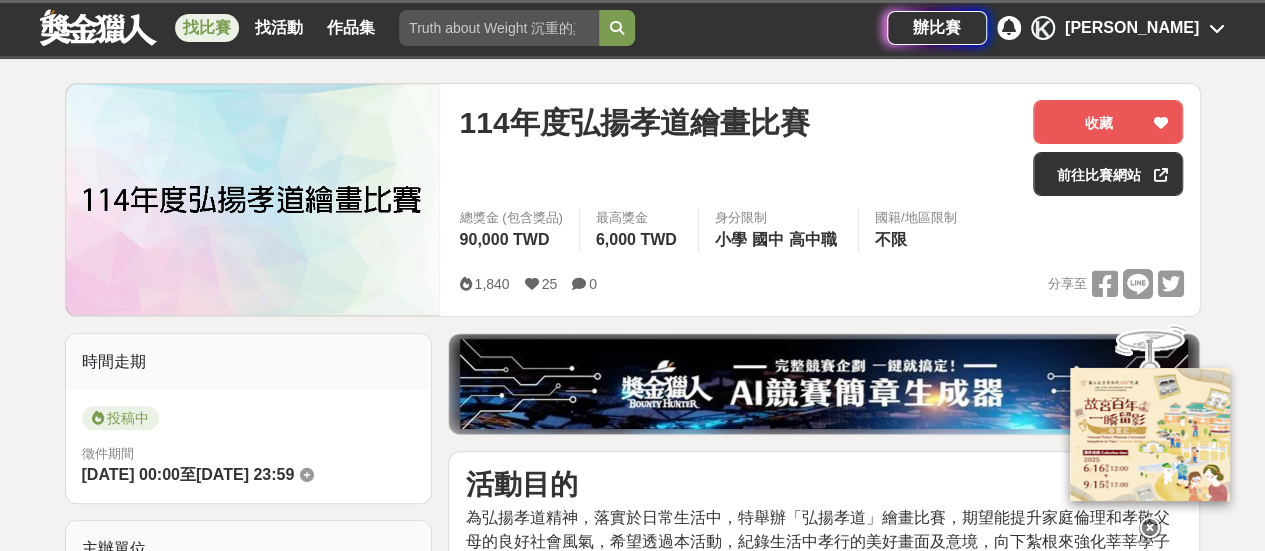 scroll, scrollTop: 300, scrollLeft: 0, axis: vertical 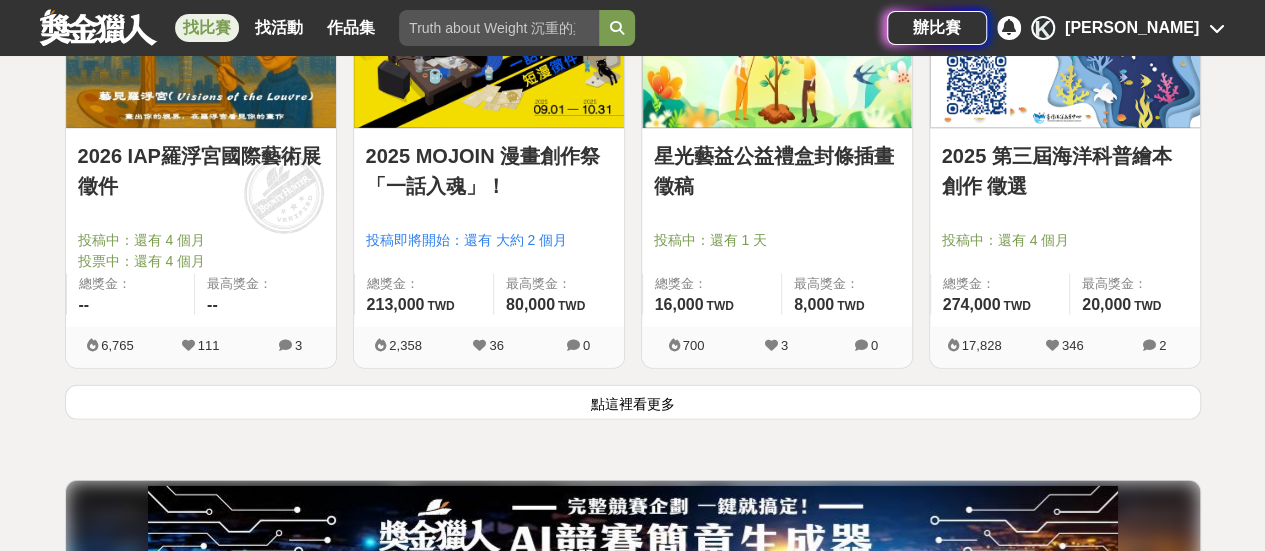 click on "點這裡看更多" at bounding box center (633, 402) 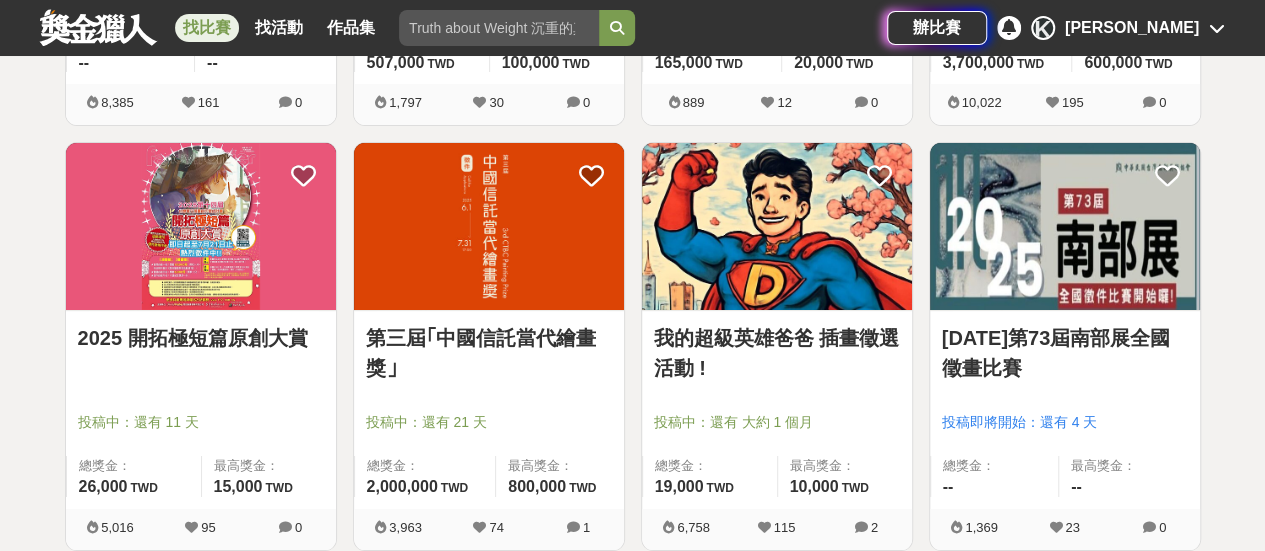 scroll, scrollTop: 3700, scrollLeft: 0, axis: vertical 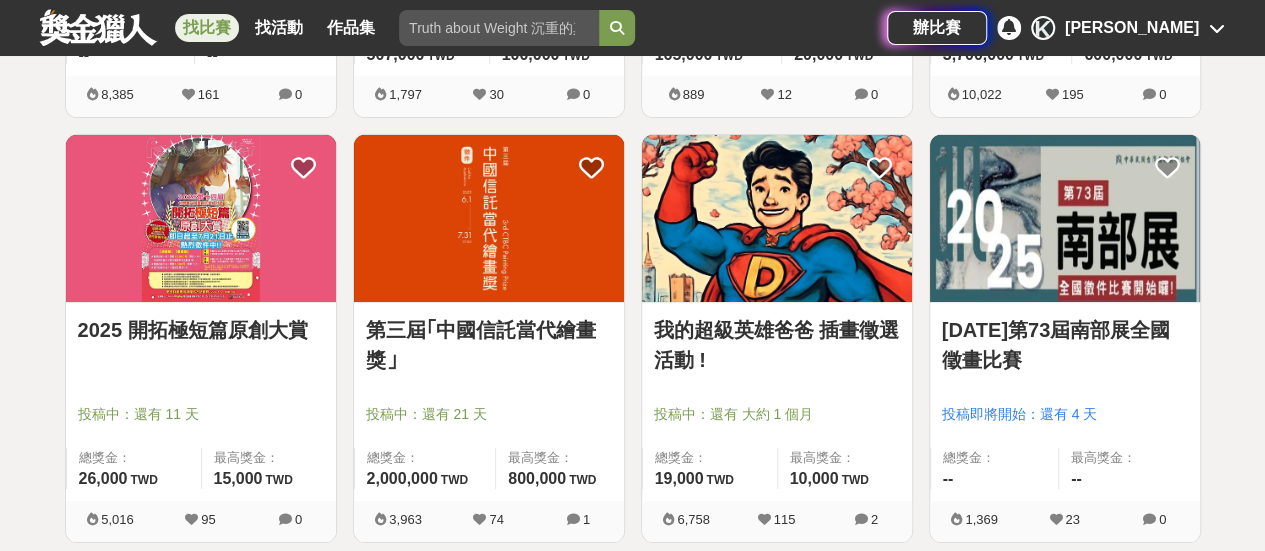 click on "[DATE]第73屆南部展全國徵畫比賽" at bounding box center (1065, 345) 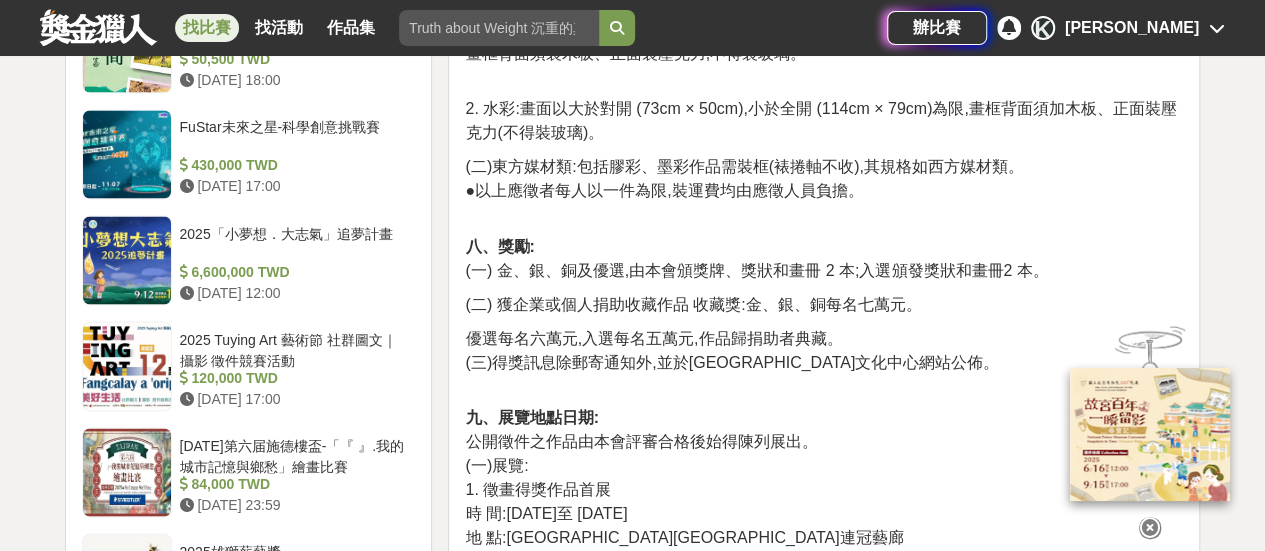 scroll, scrollTop: 2000, scrollLeft: 0, axis: vertical 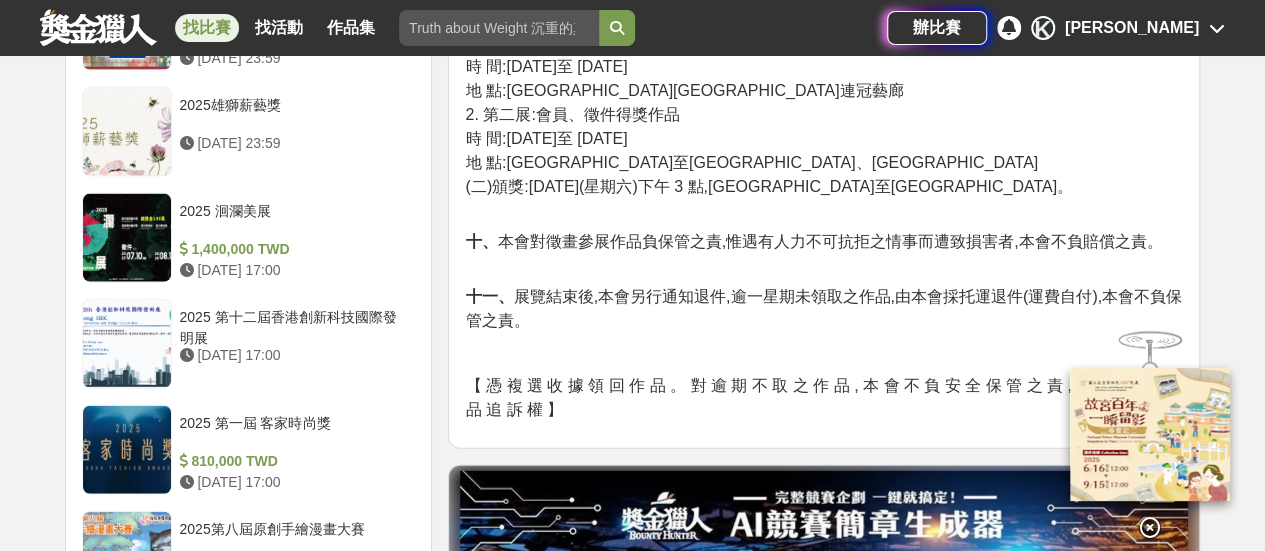 click at bounding box center (1150, 528) 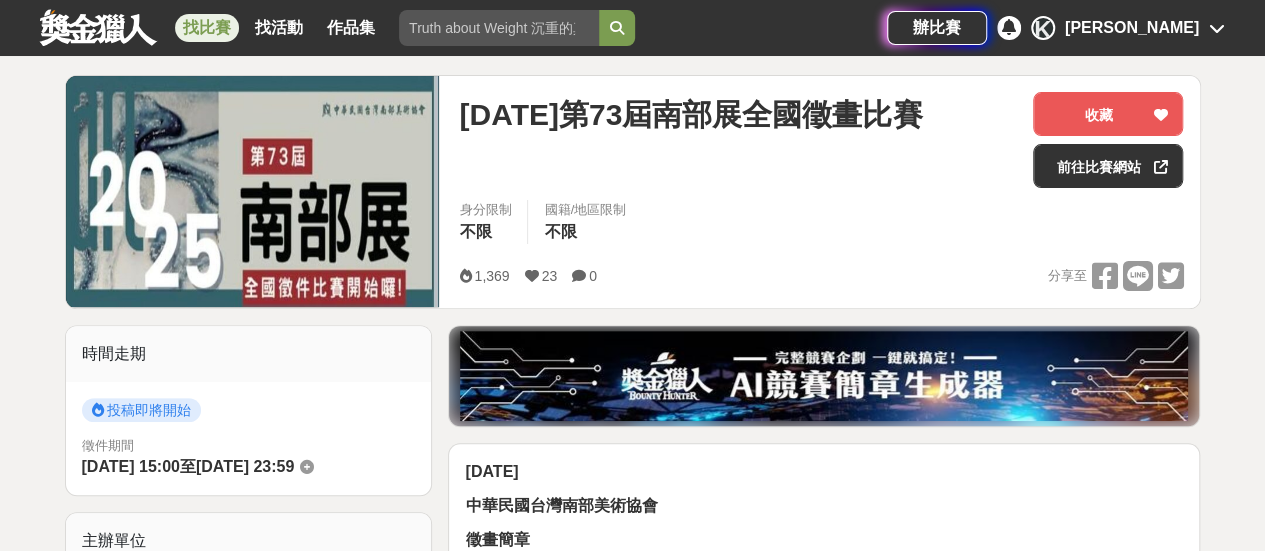 scroll, scrollTop: 226, scrollLeft: 0, axis: vertical 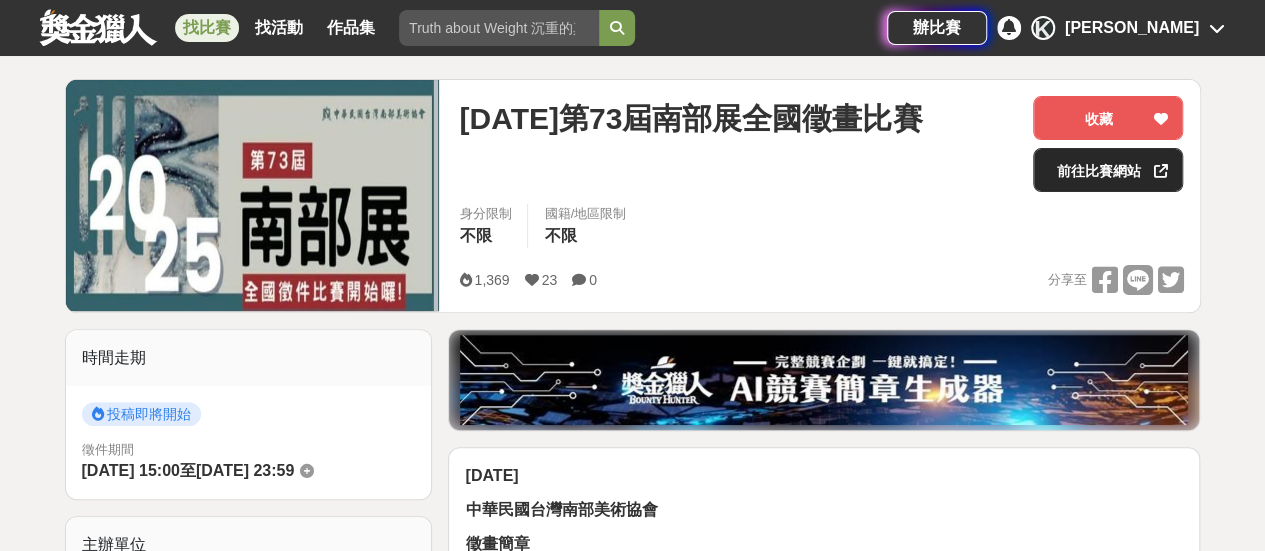 click on "前往比賽網站" at bounding box center (1108, 170) 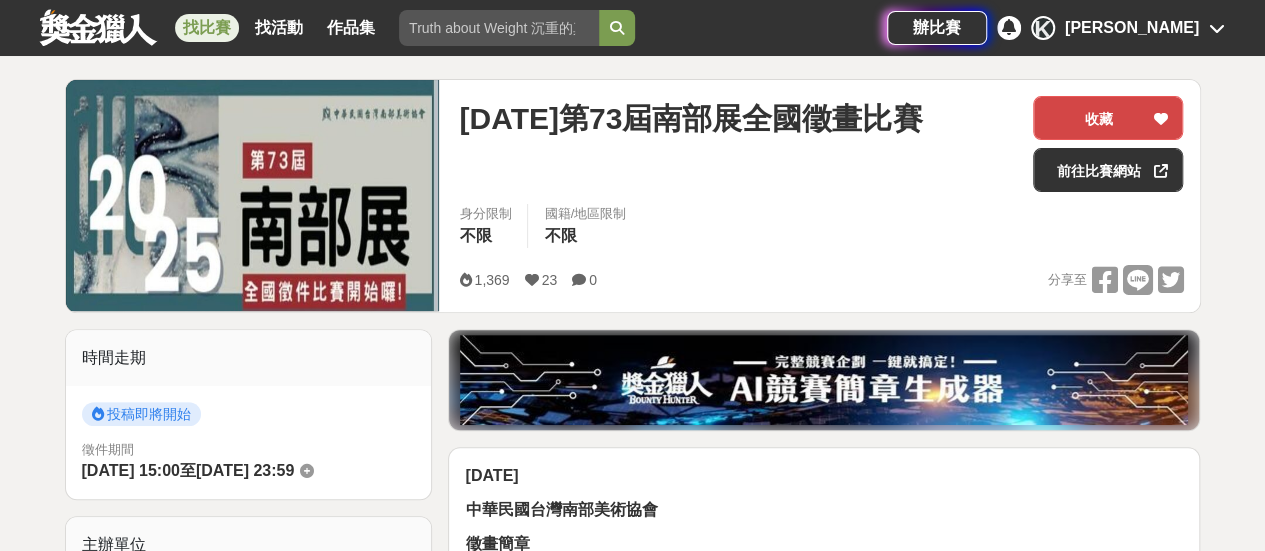 click on "收藏" at bounding box center [1108, 118] 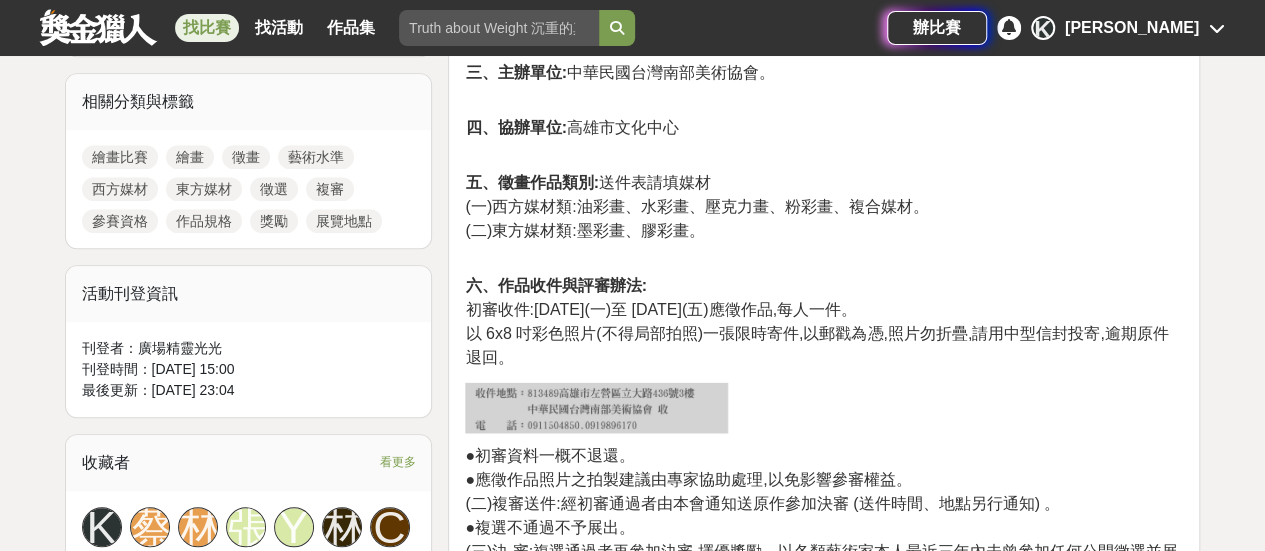 scroll, scrollTop: 926, scrollLeft: 0, axis: vertical 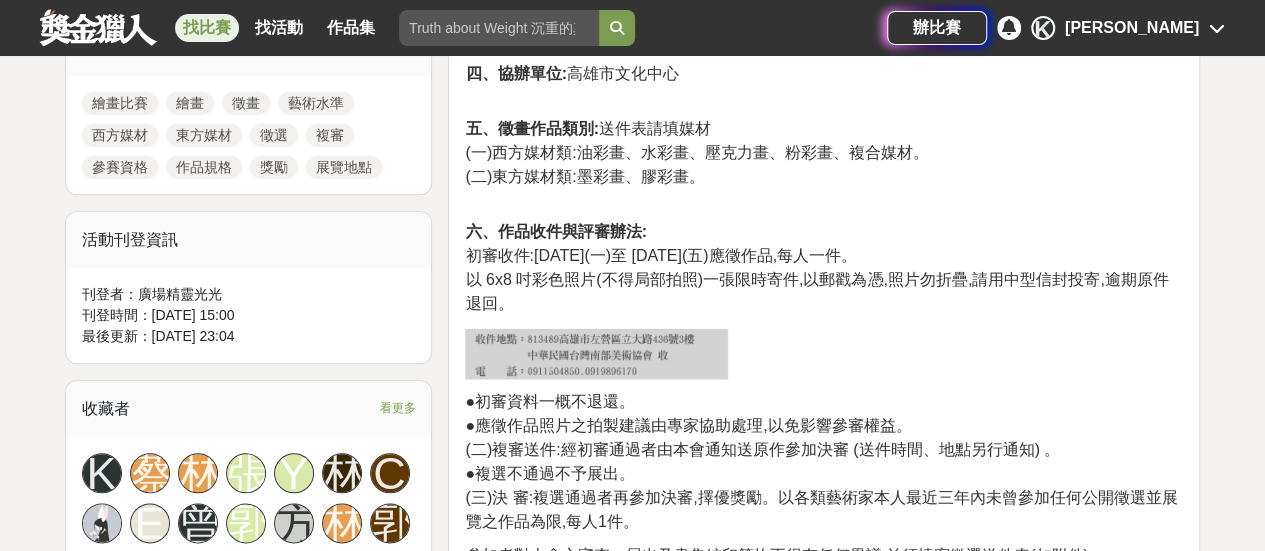 click on "徵畫" at bounding box center (246, 103) 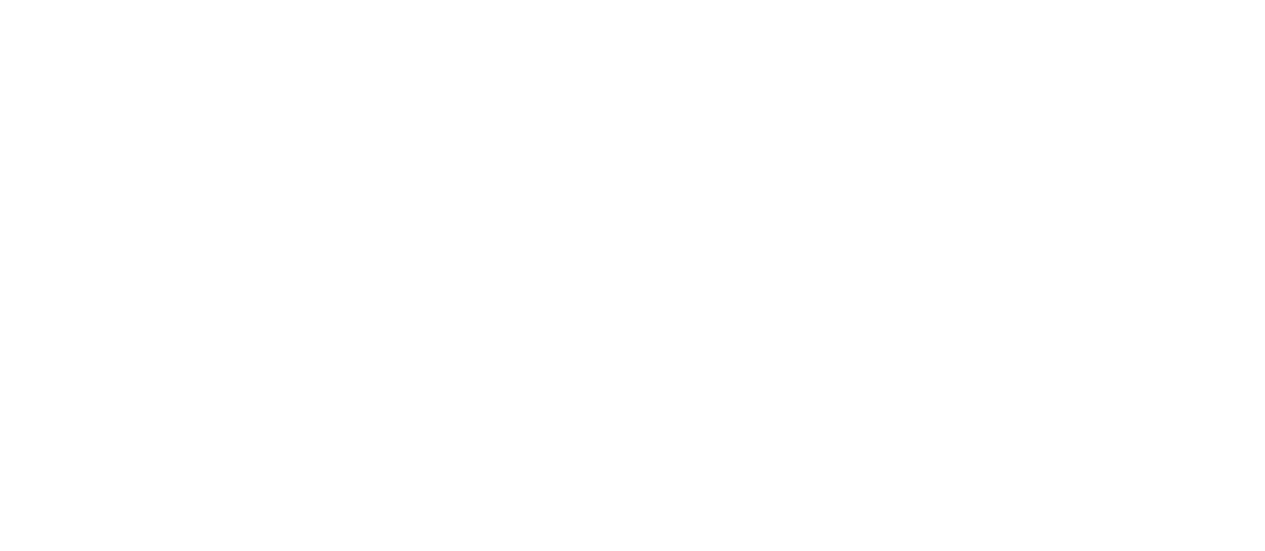 scroll, scrollTop: 0, scrollLeft: 0, axis: both 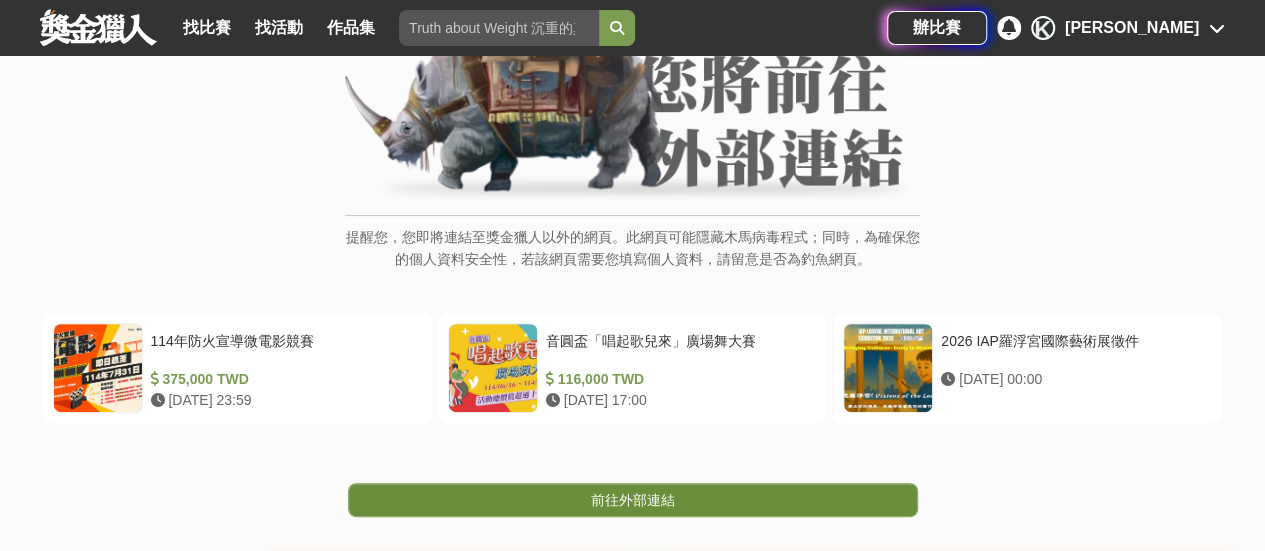 click on "前往外部連結" at bounding box center (633, 500) 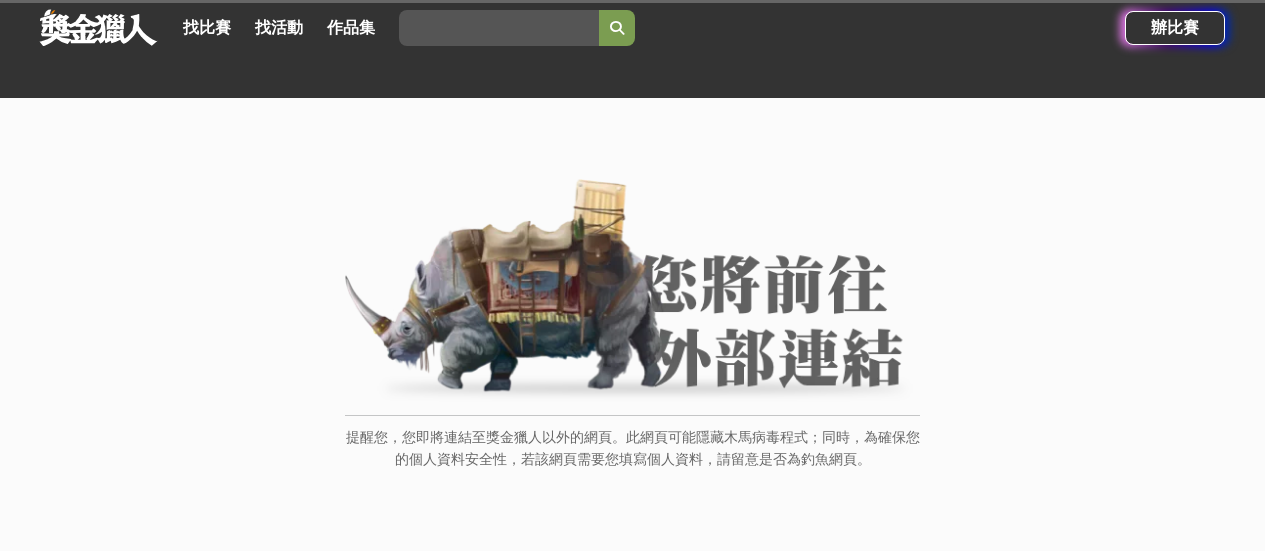 scroll, scrollTop: 200, scrollLeft: 0, axis: vertical 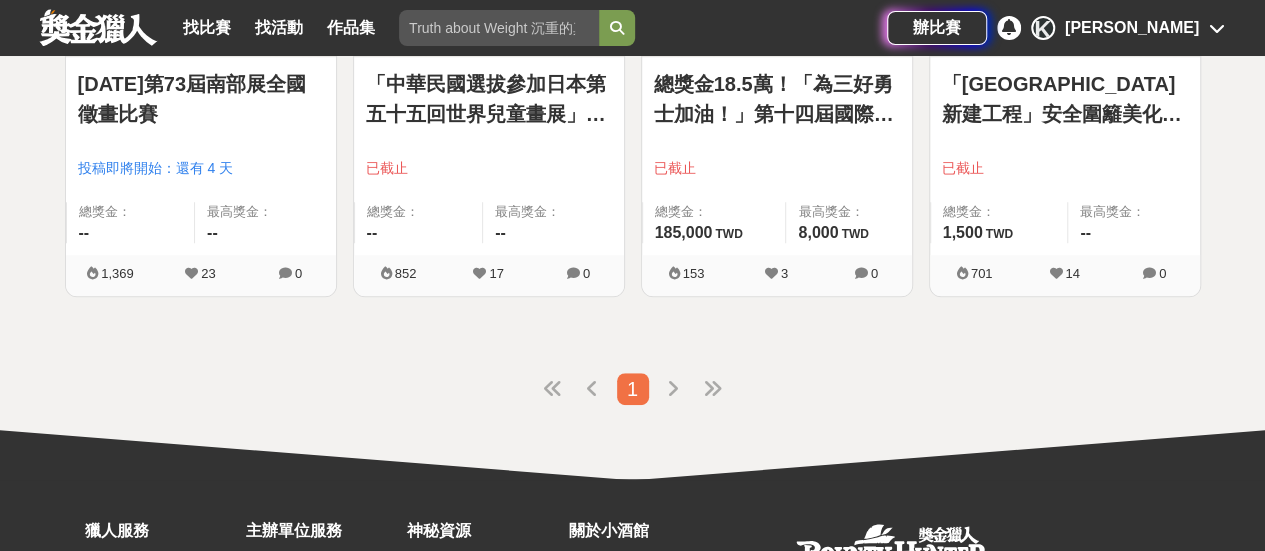 click at bounding box center (673, 389) 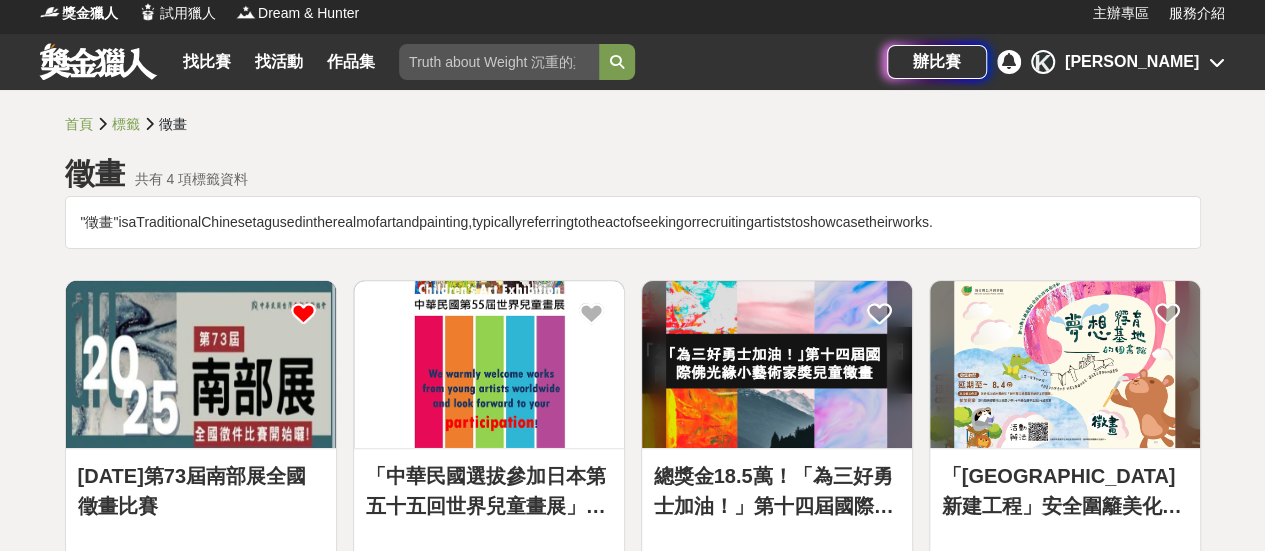 scroll, scrollTop: 0, scrollLeft: 0, axis: both 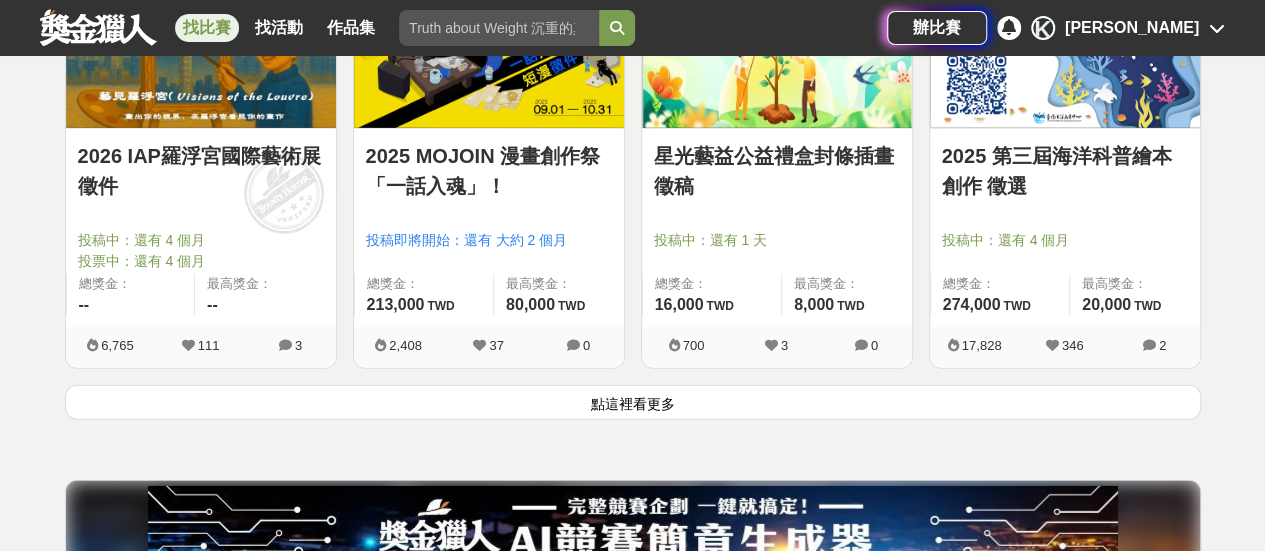 click on "點這裡看更多" at bounding box center (633, 402) 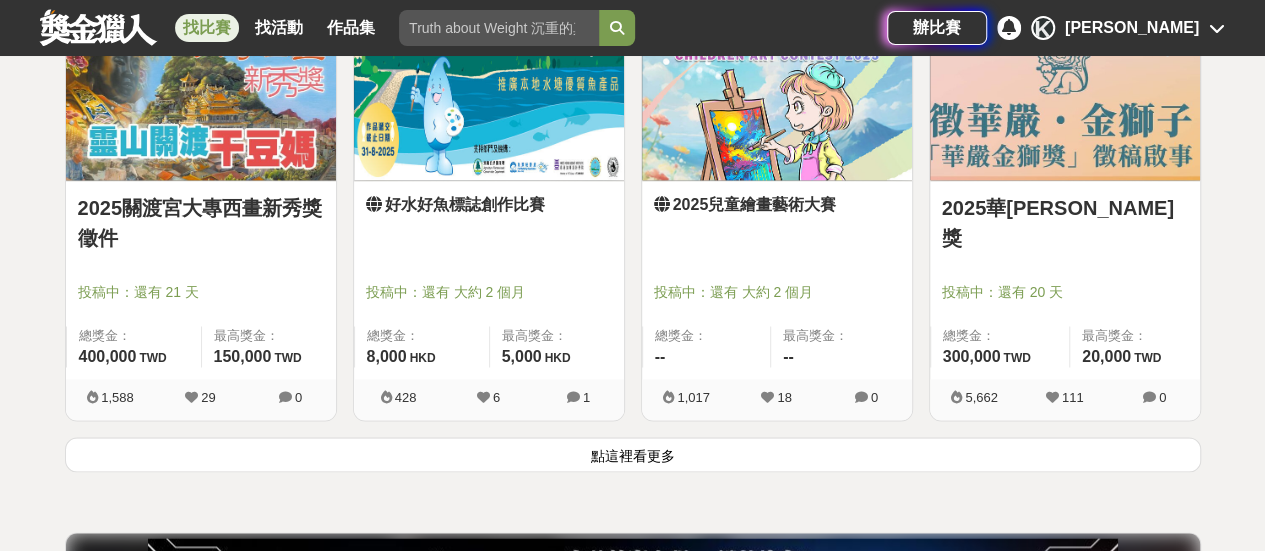 scroll, scrollTop: 5100, scrollLeft: 0, axis: vertical 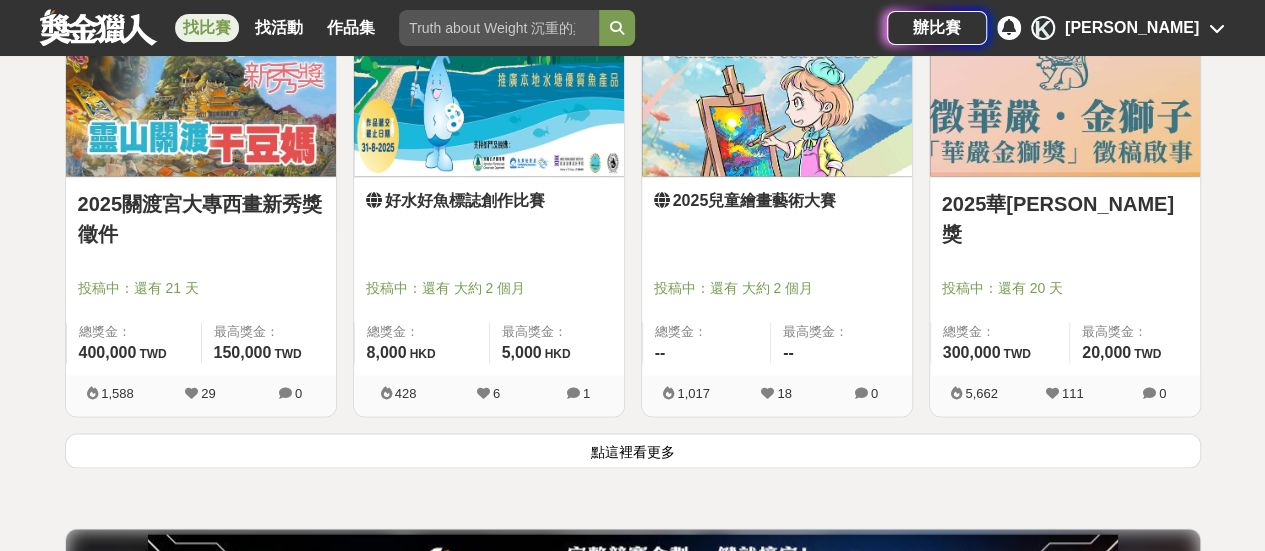 click on "點這裡看更多" at bounding box center (633, 450) 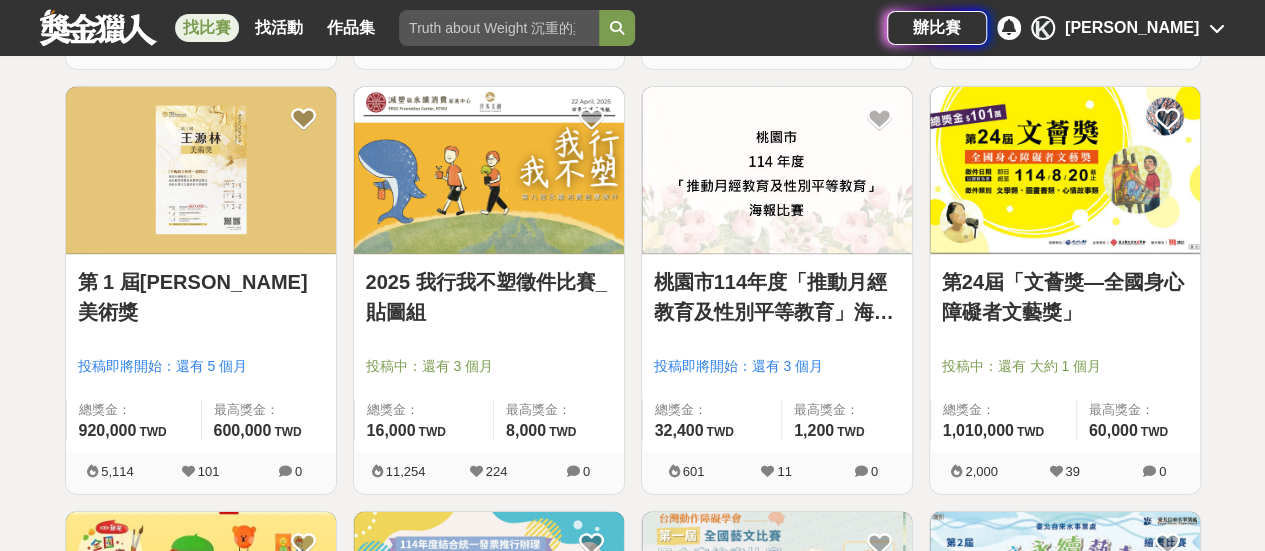 scroll, scrollTop: 6300, scrollLeft: 0, axis: vertical 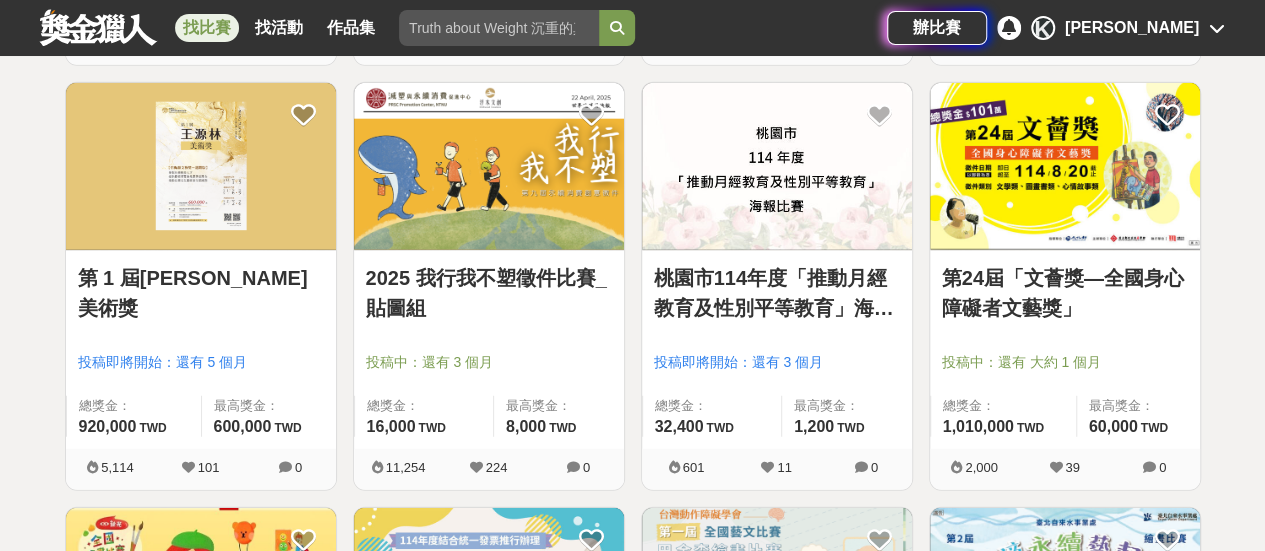 click on "第 1 屆王源林美術獎" at bounding box center (201, 293) 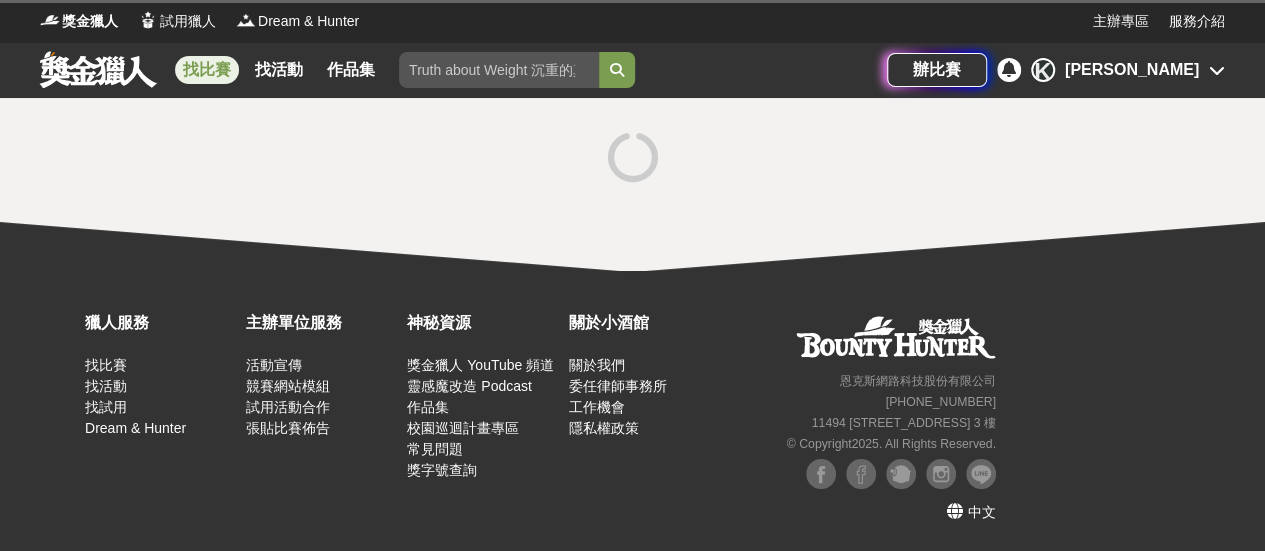 scroll, scrollTop: 0, scrollLeft: 0, axis: both 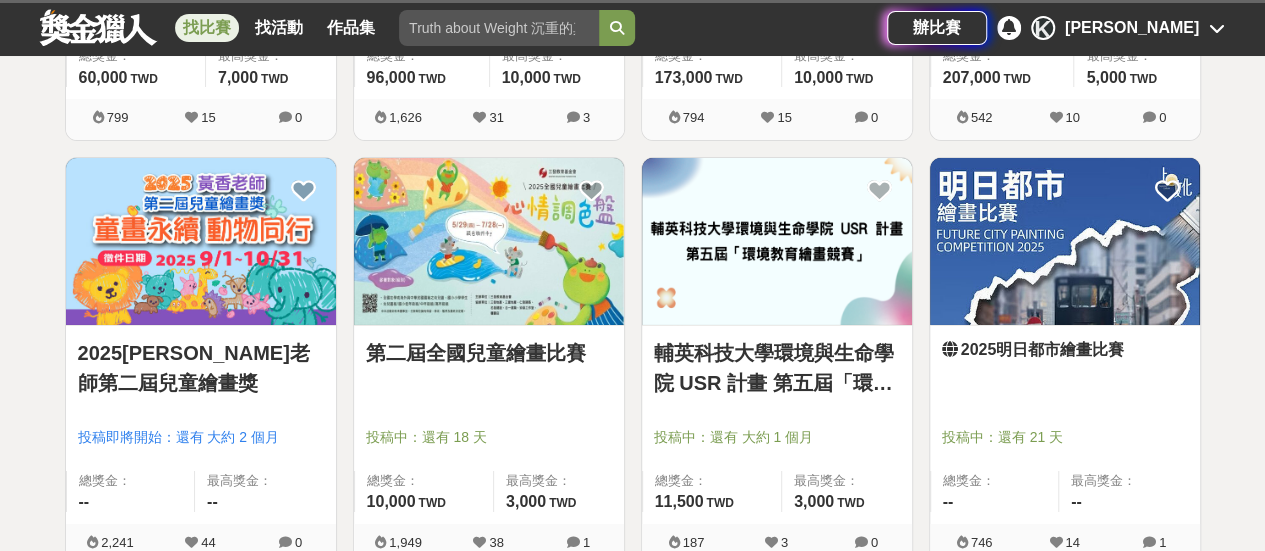 click on "2025明日都市繪畫比賽" at bounding box center (1065, 350) 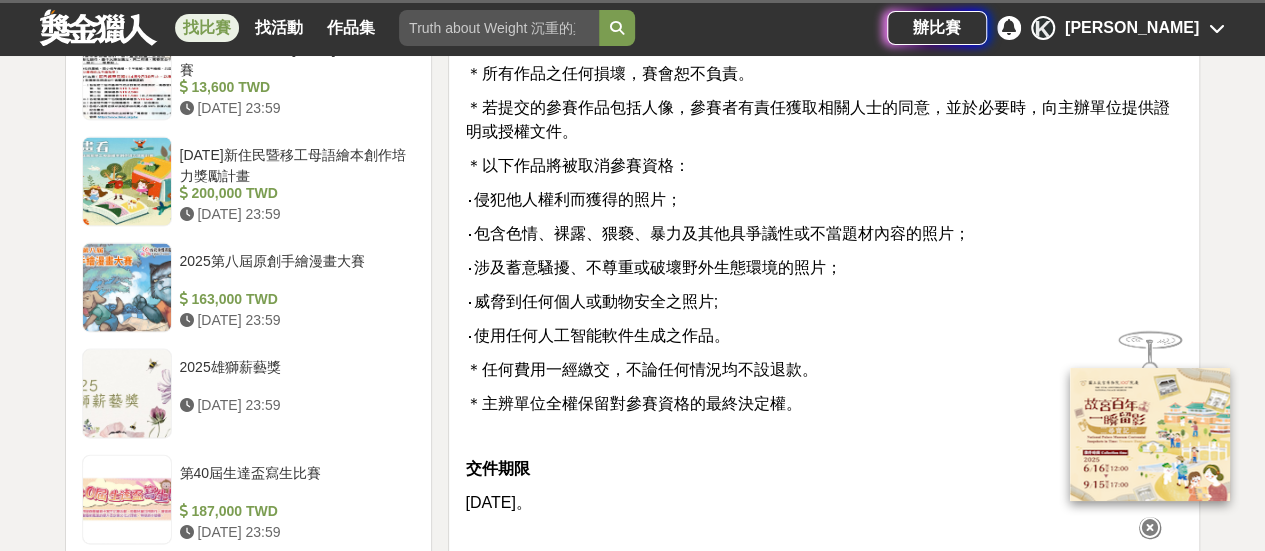 scroll, scrollTop: 2000, scrollLeft: 0, axis: vertical 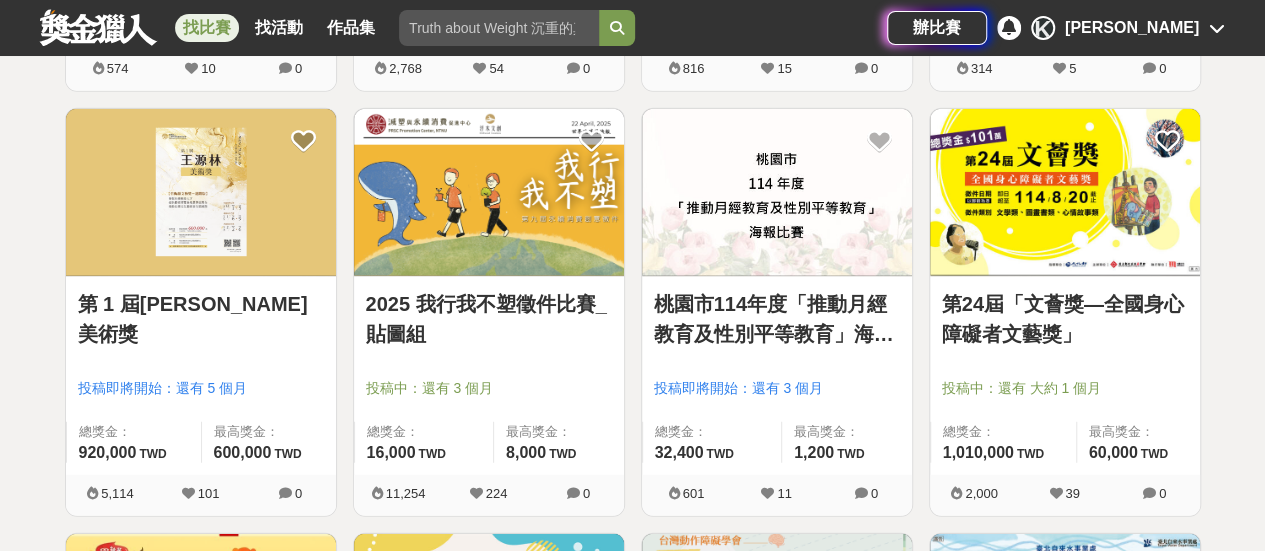 click on "第 1 屆王源林美術獎" at bounding box center (201, 319) 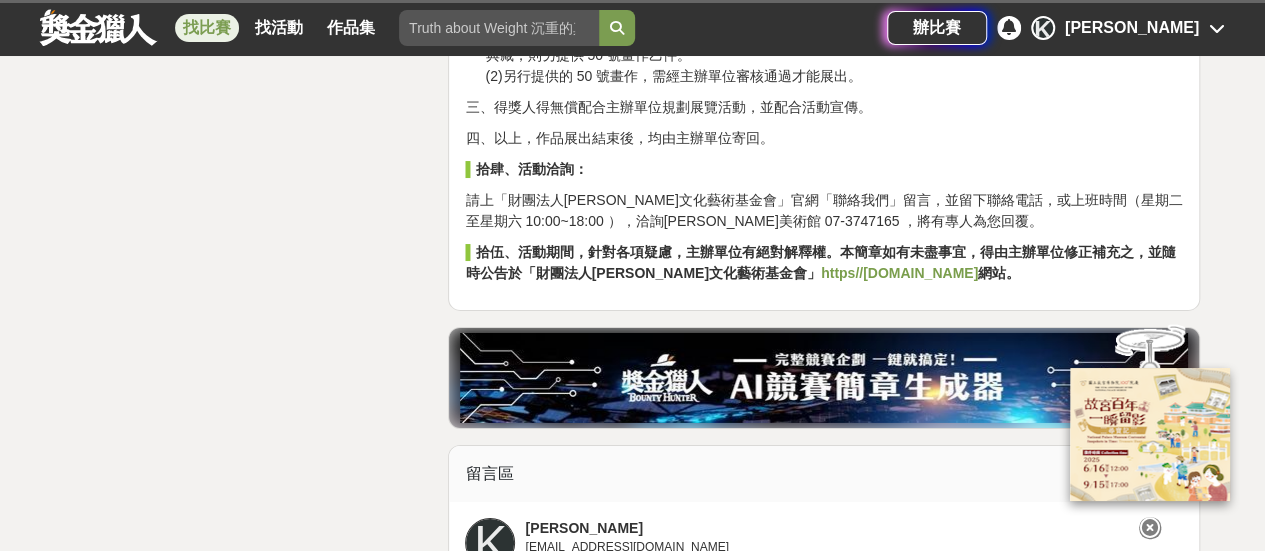 scroll, scrollTop: 3100, scrollLeft: 0, axis: vertical 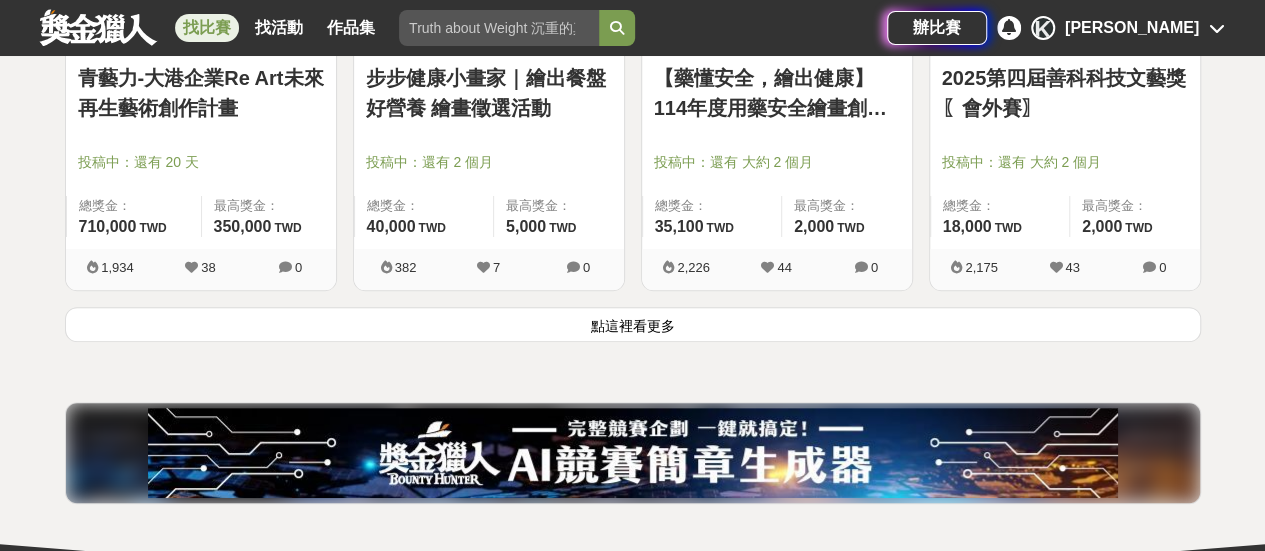 click on "點這裡看更多" at bounding box center [633, 324] 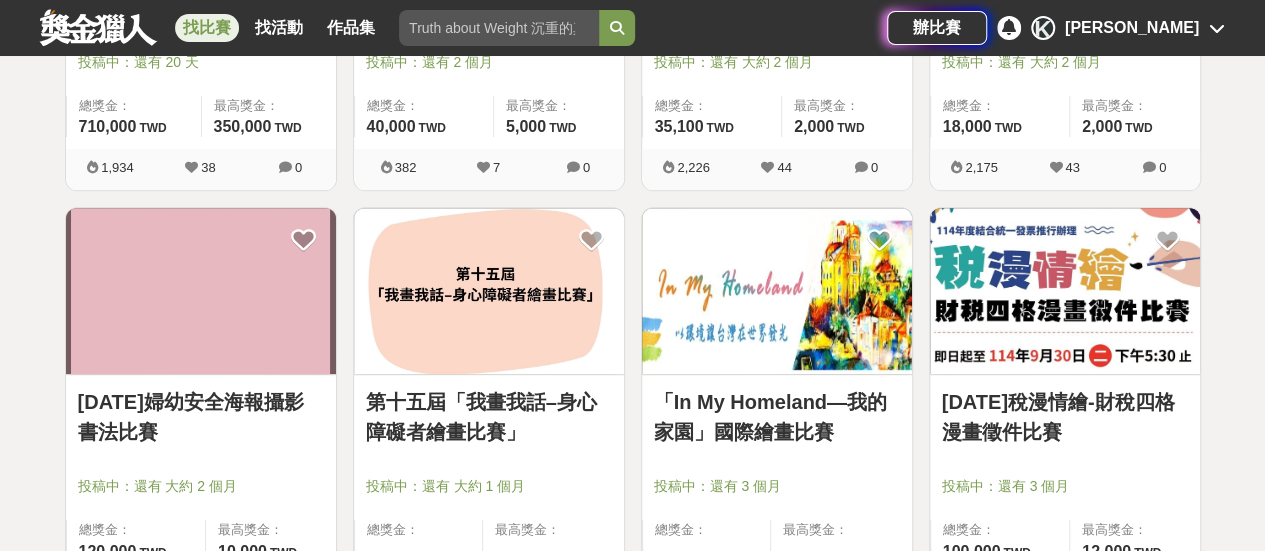scroll, scrollTop: 7974, scrollLeft: 0, axis: vertical 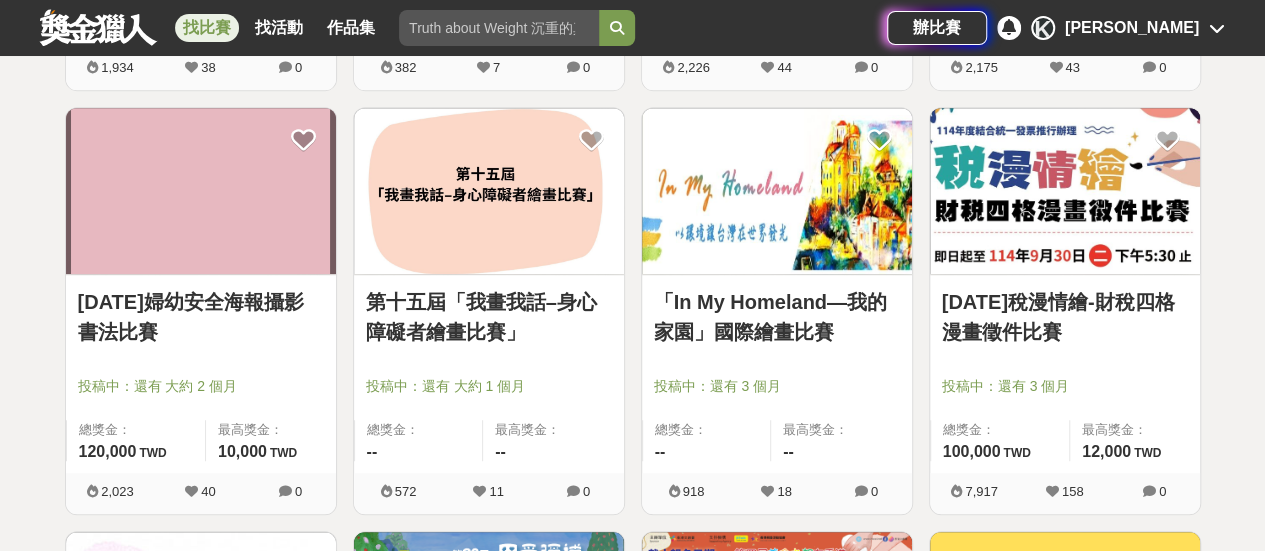 click on "「In My Homeland—我的家園」國際繪畫比賽" at bounding box center [777, 317] 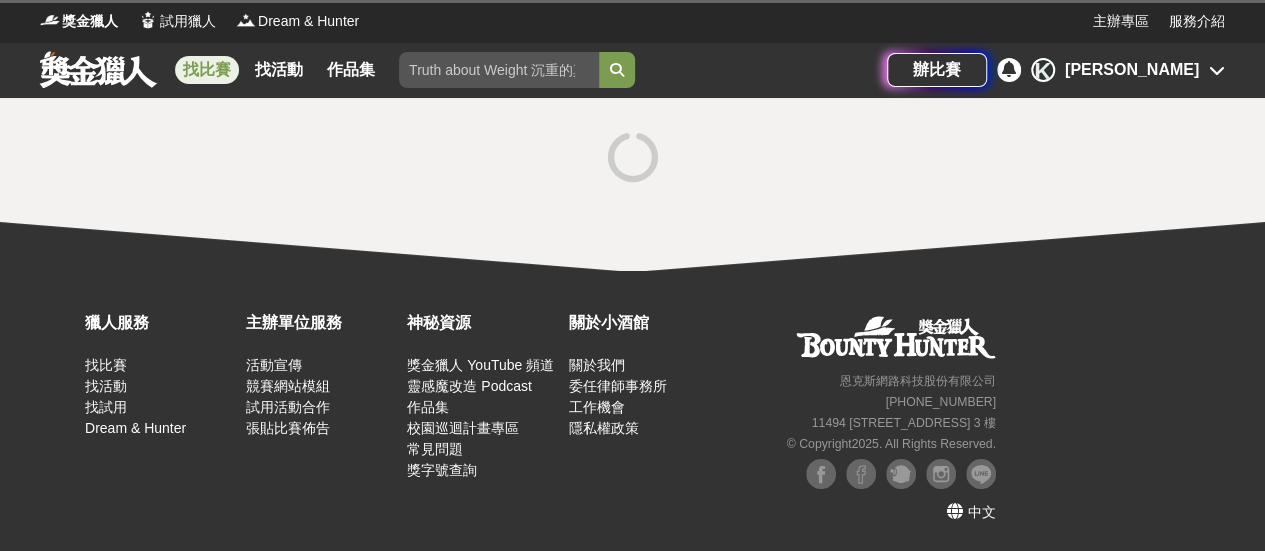 scroll, scrollTop: 0, scrollLeft: 0, axis: both 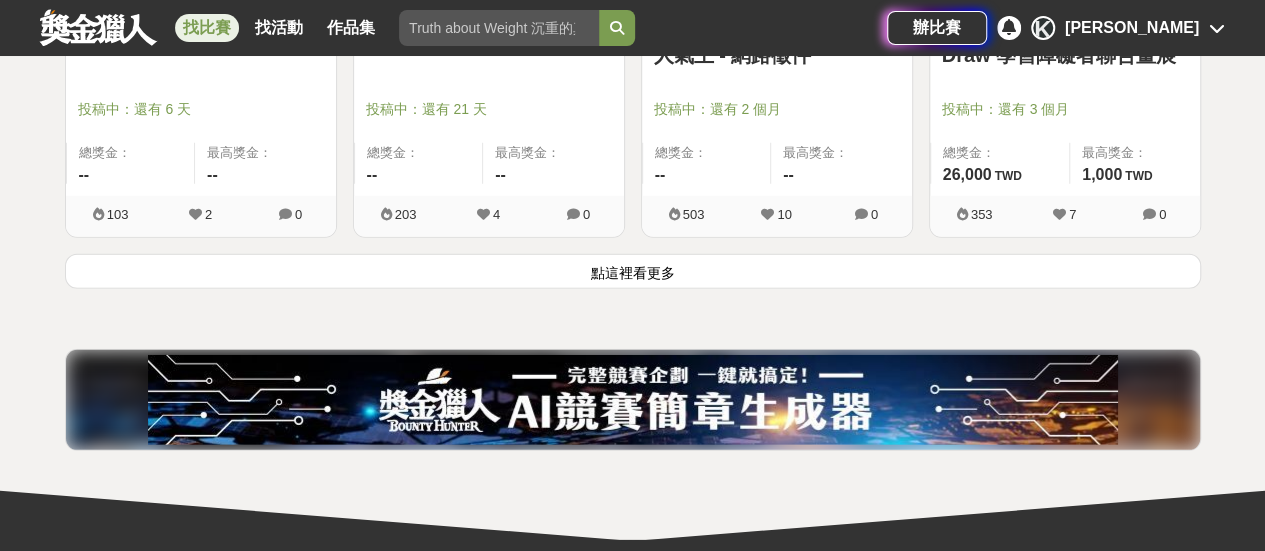 click on "點這裡看更多" at bounding box center [633, 271] 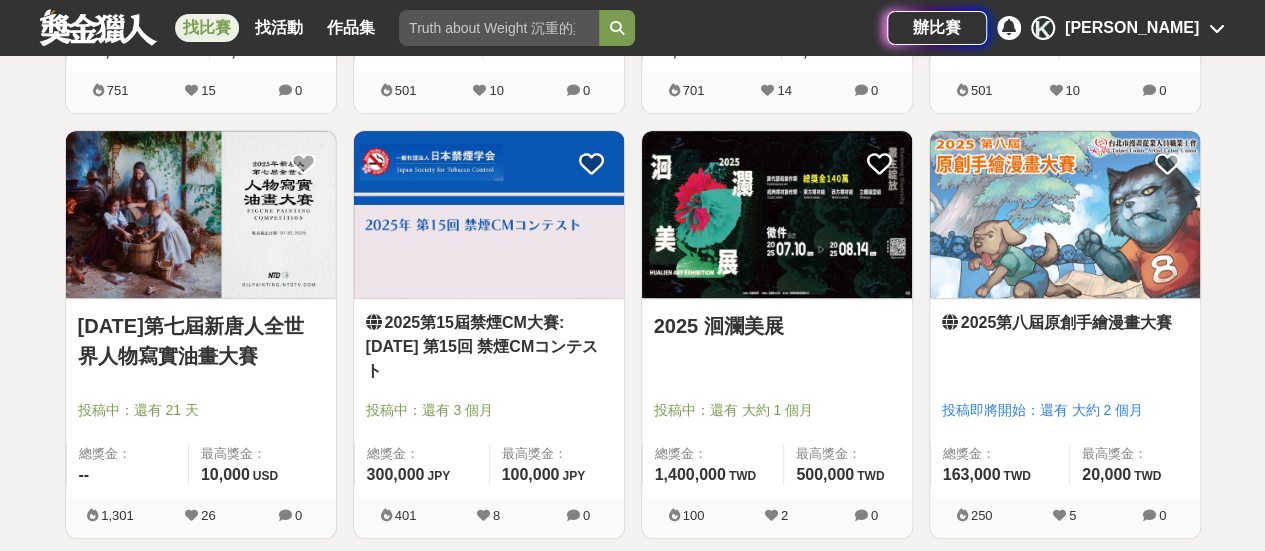 scroll, scrollTop: 11768, scrollLeft: 0, axis: vertical 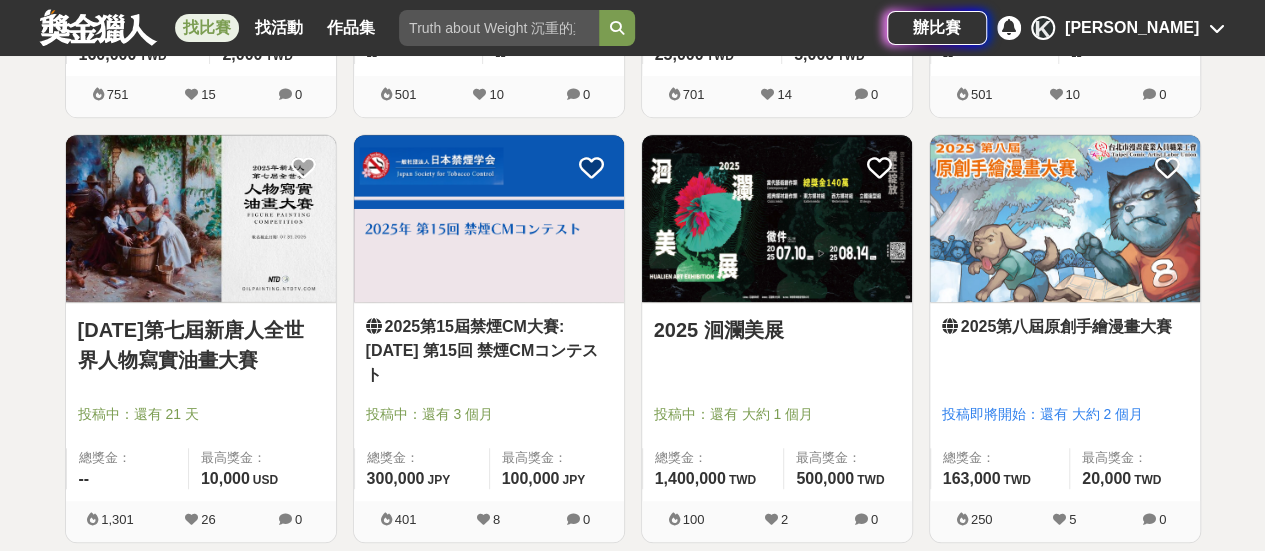 click on "2025年第七屆新唐人全世界人物寫實油畫大賽" at bounding box center (201, 345) 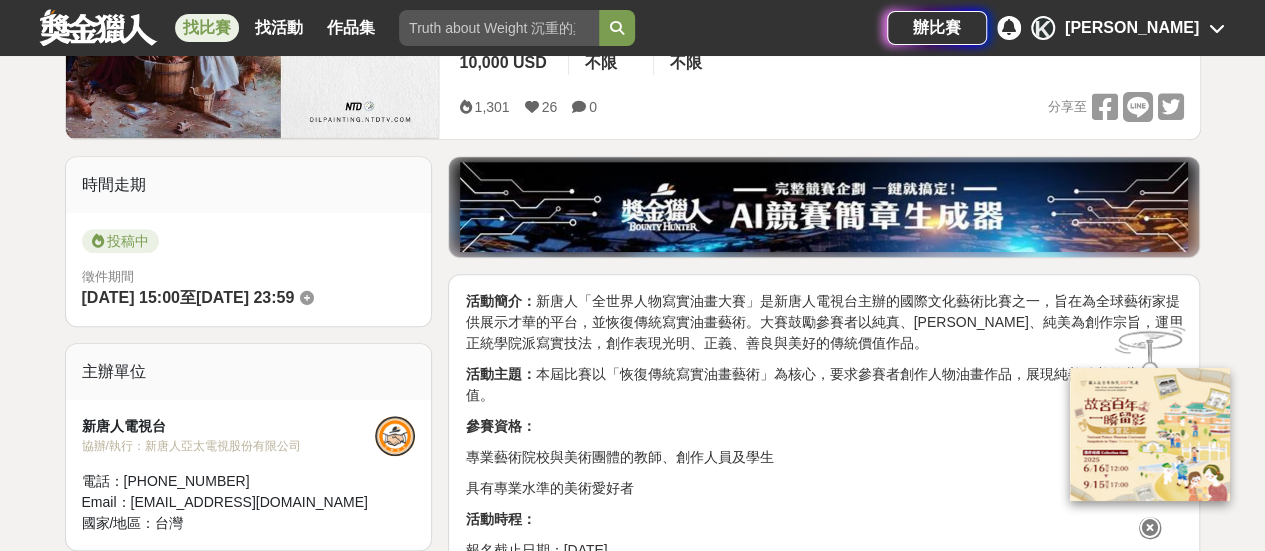 scroll, scrollTop: 400, scrollLeft: 0, axis: vertical 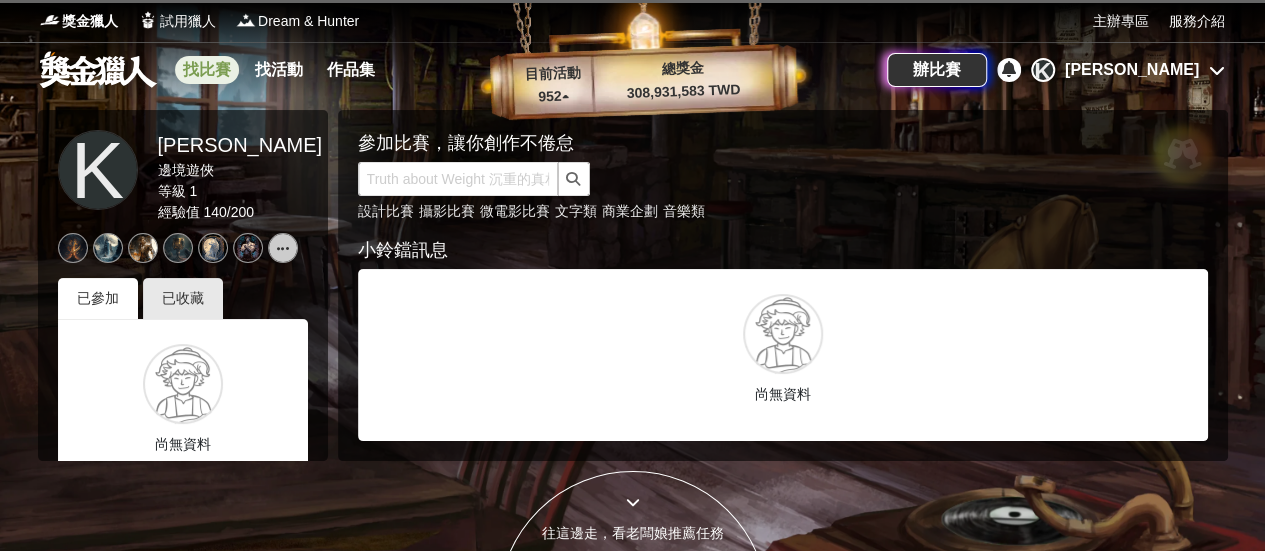 click on "找比賽" at bounding box center (207, 70) 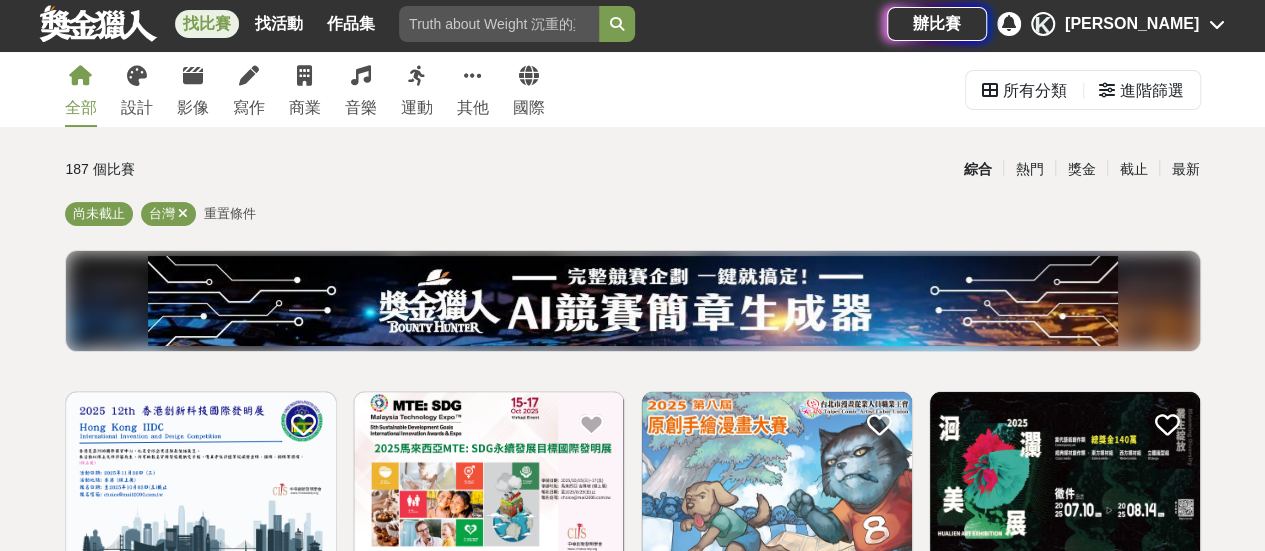 scroll, scrollTop: 0, scrollLeft: 0, axis: both 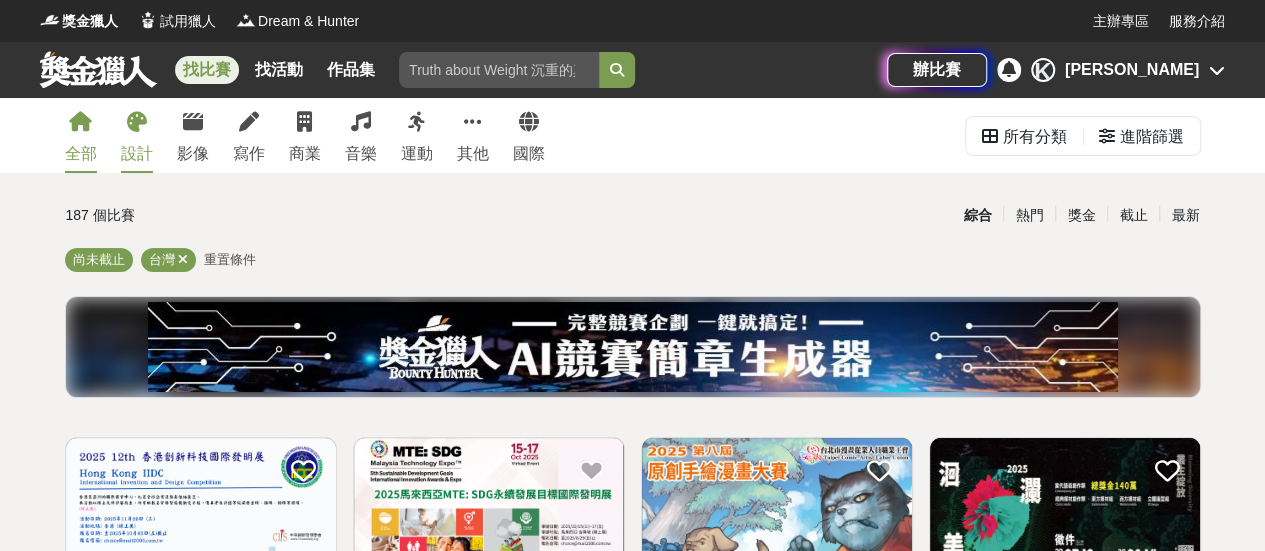 click on "設計" at bounding box center [137, 154] 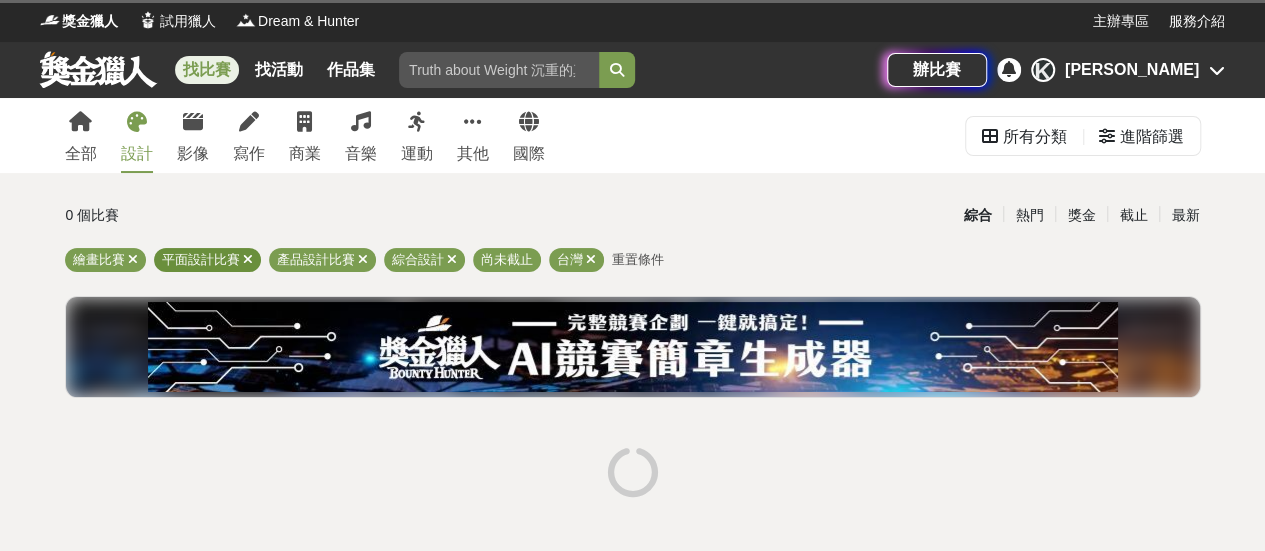 click at bounding box center (248, 259) 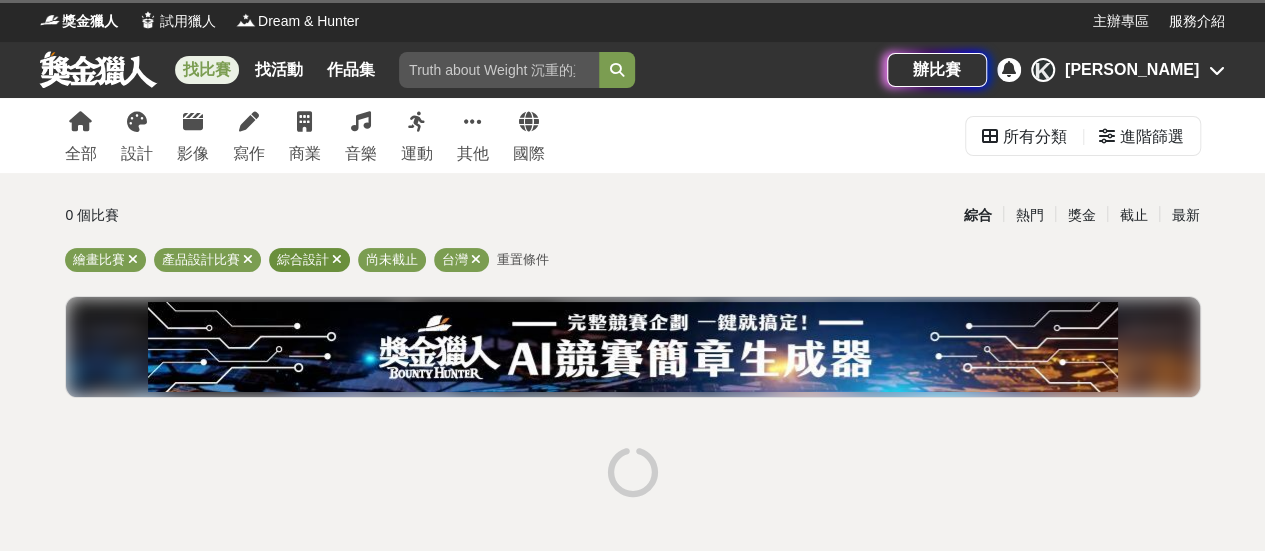 click at bounding box center (337, 259) 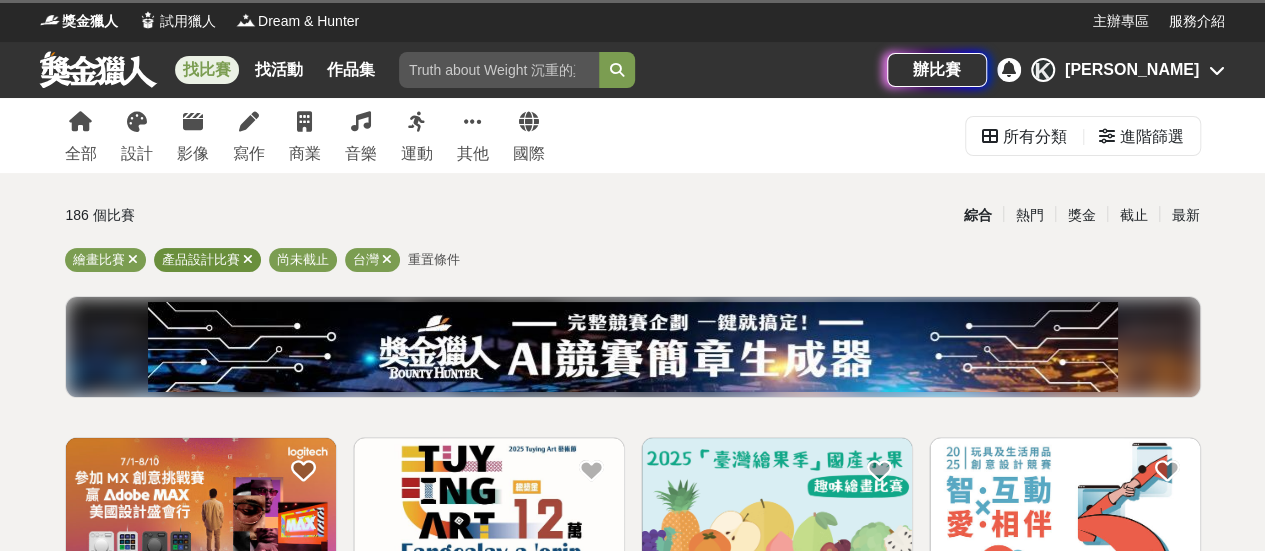 click at bounding box center [248, 259] 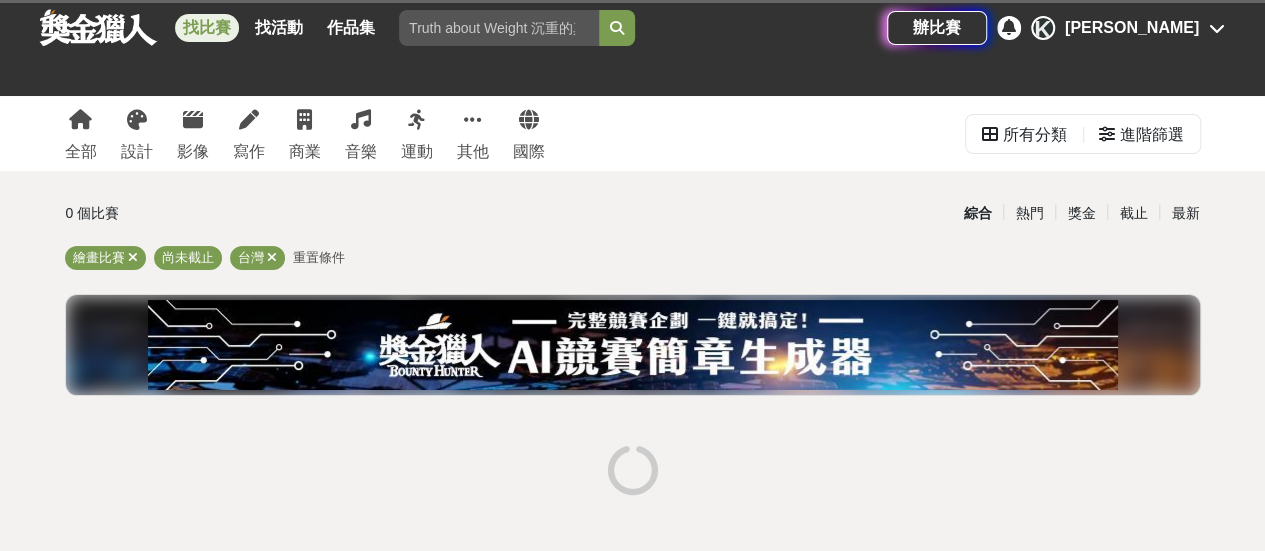 scroll, scrollTop: 0, scrollLeft: 0, axis: both 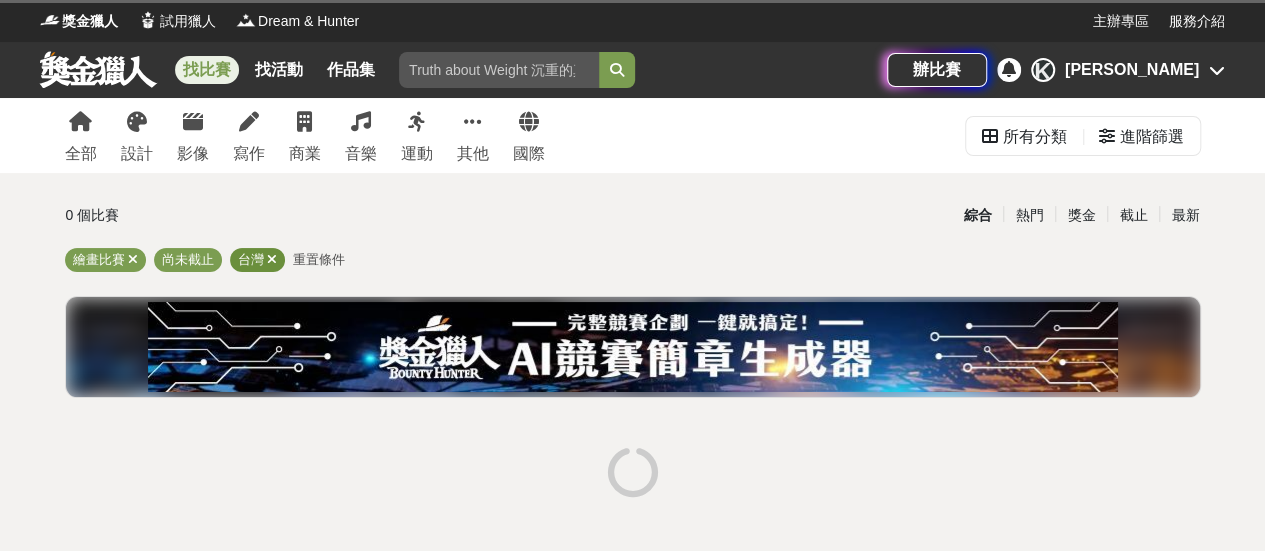 click at bounding box center [272, 259] 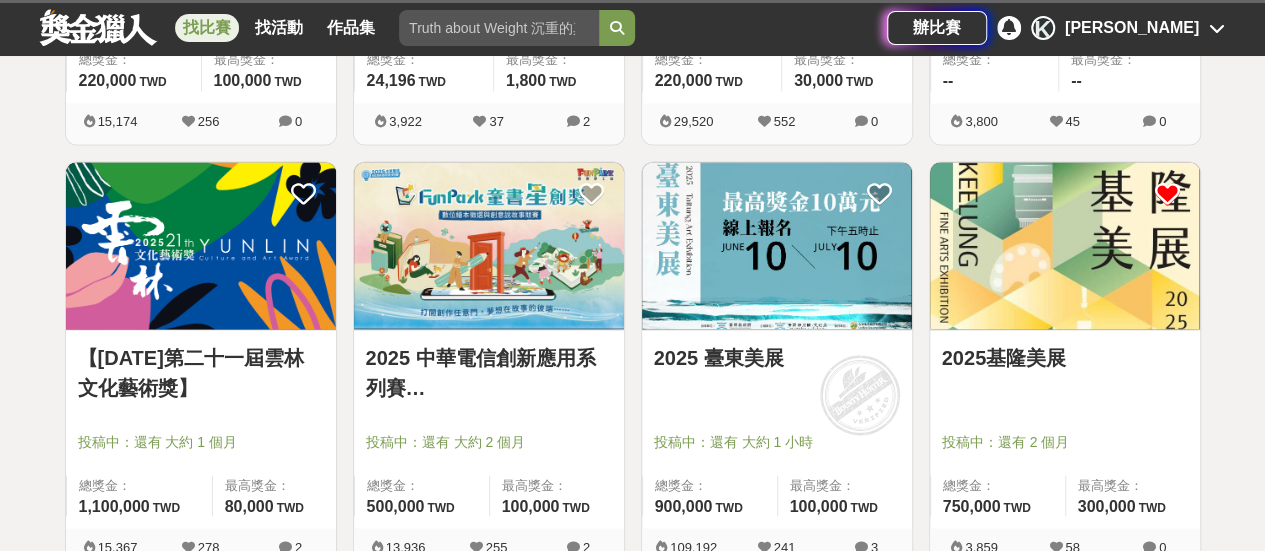scroll, scrollTop: 1600, scrollLeft: 0, axis: vertical 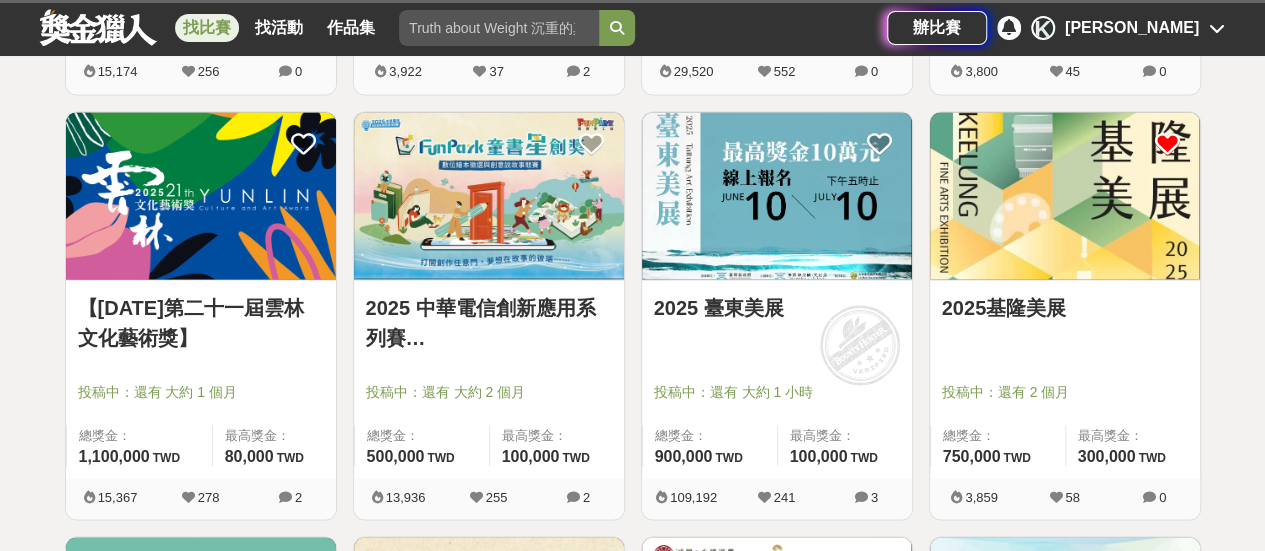 click on "2025 臺東美展" at bounding box center (777, 307) 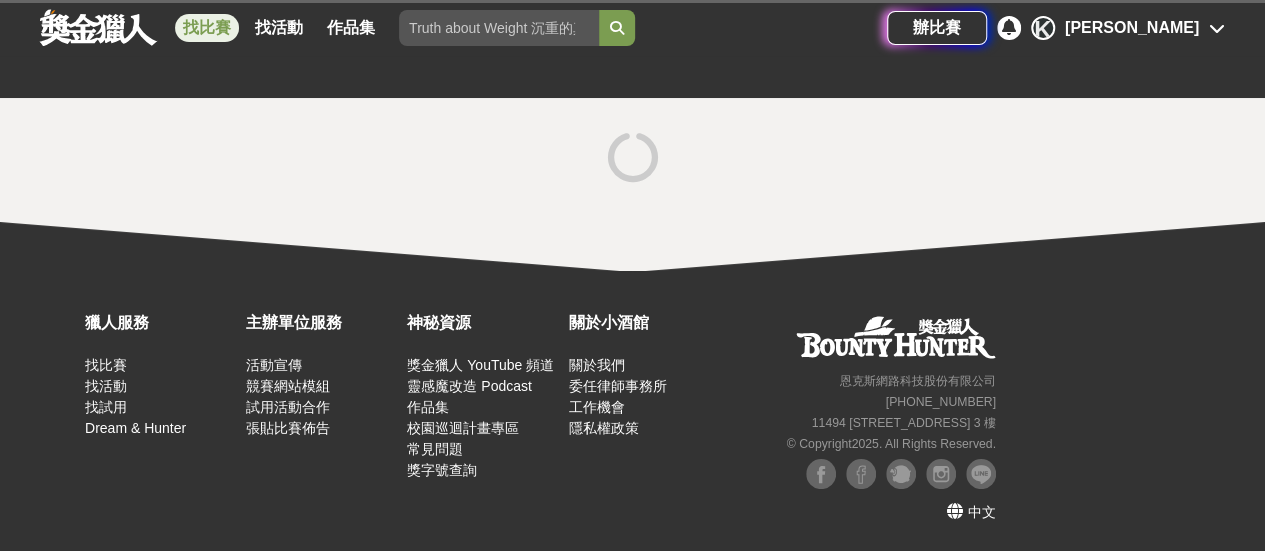 scroll, scrollTop: 0, scrollLeft: 0, axis: both 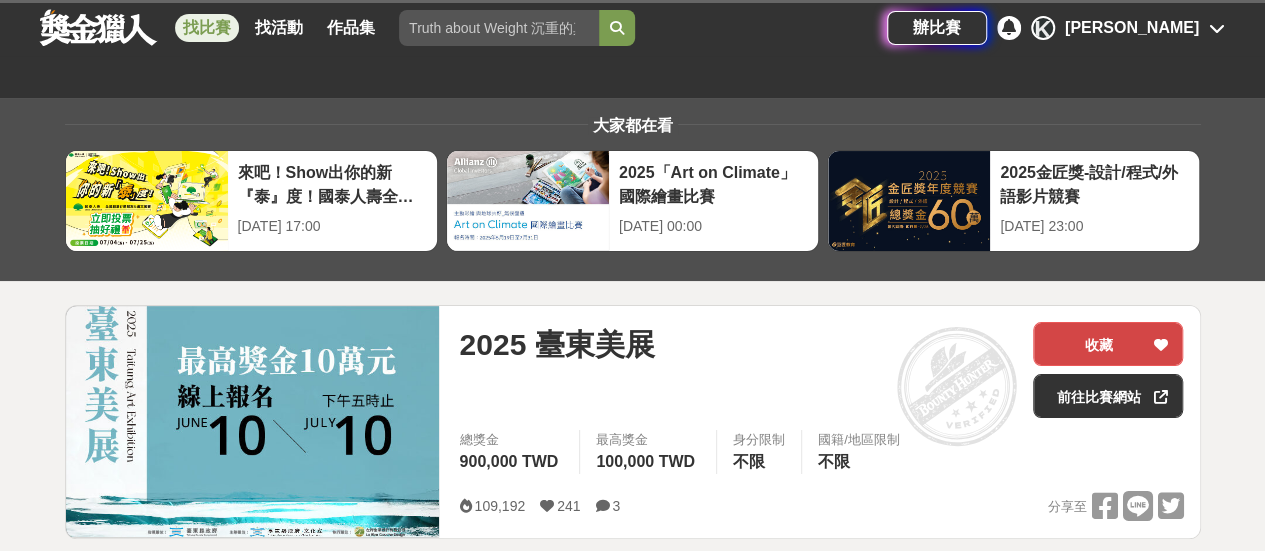 click on "收藏" at bounding box center [1108, 344] 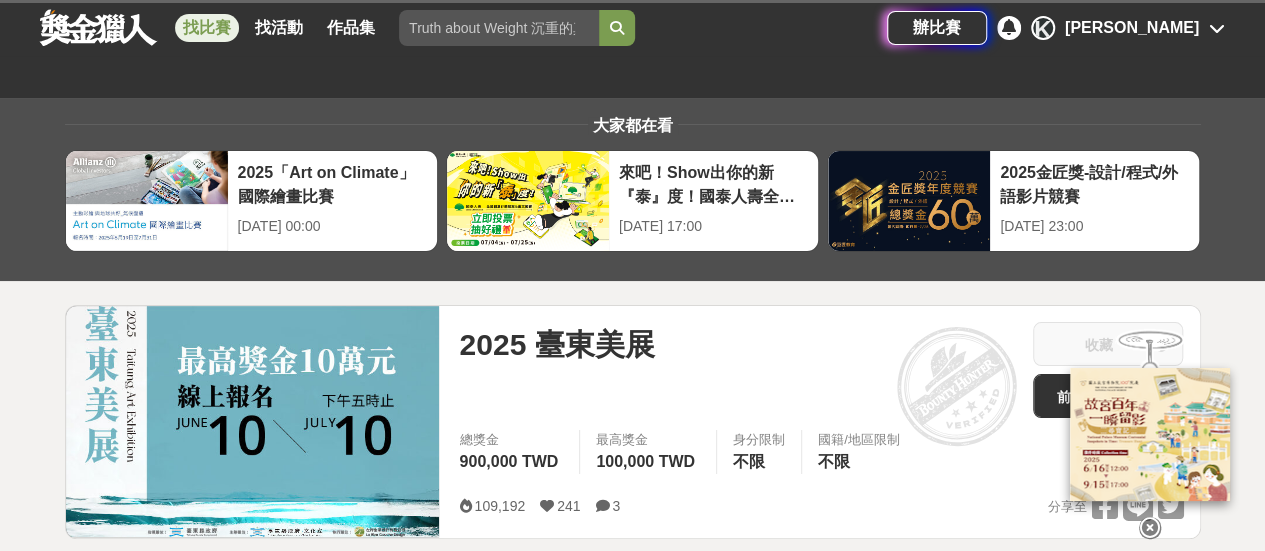 click at bounding box center [1217, 28] 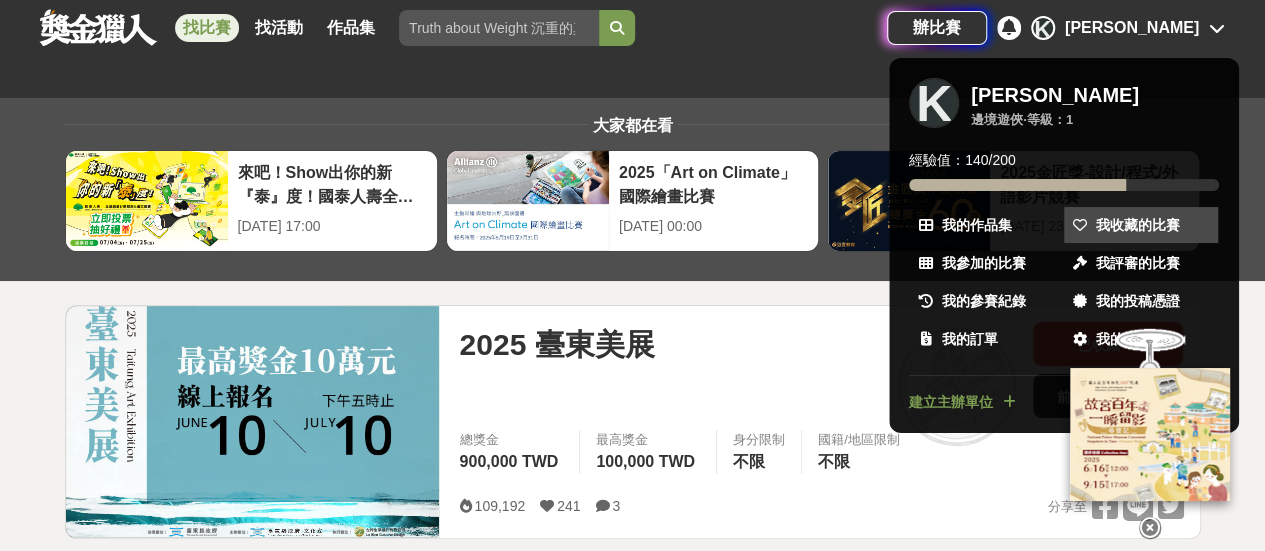 click on "我收藏的比賽" at bounding box center [1138, 225] 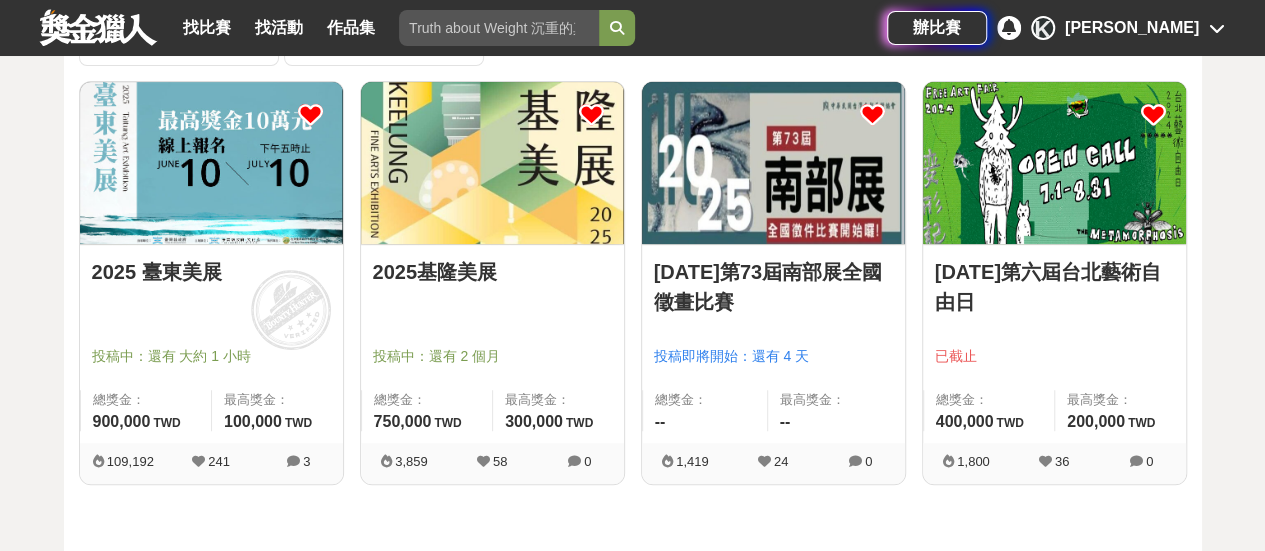 scroll, scrollTop: 200, scrollLeft: 0, axis: vertical 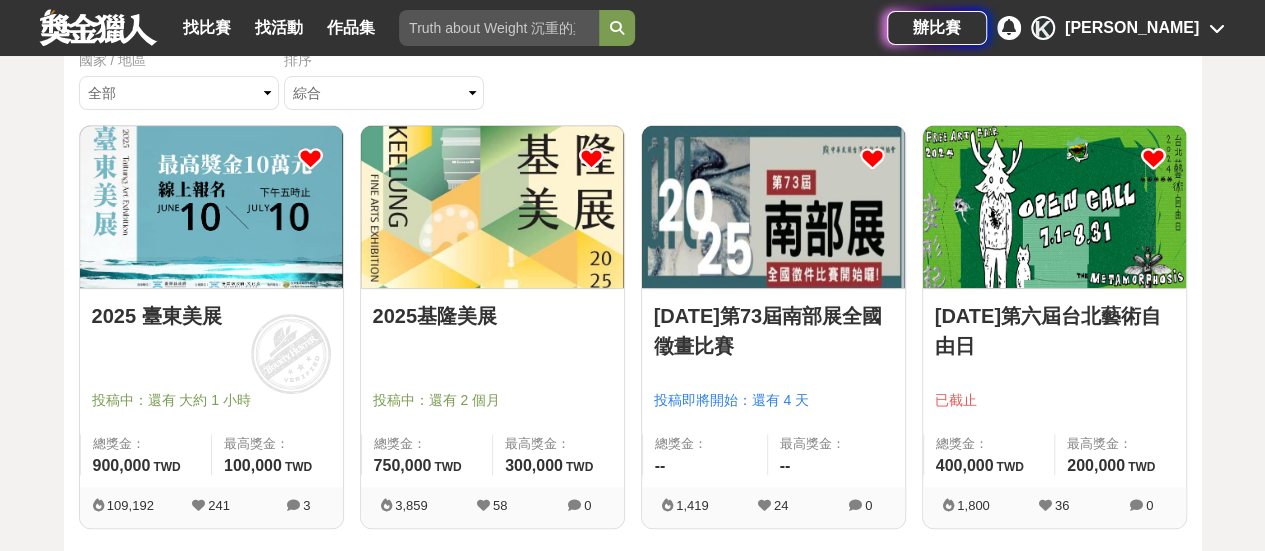 click on "2025 臺東美展" at bounding box center [211, 316] 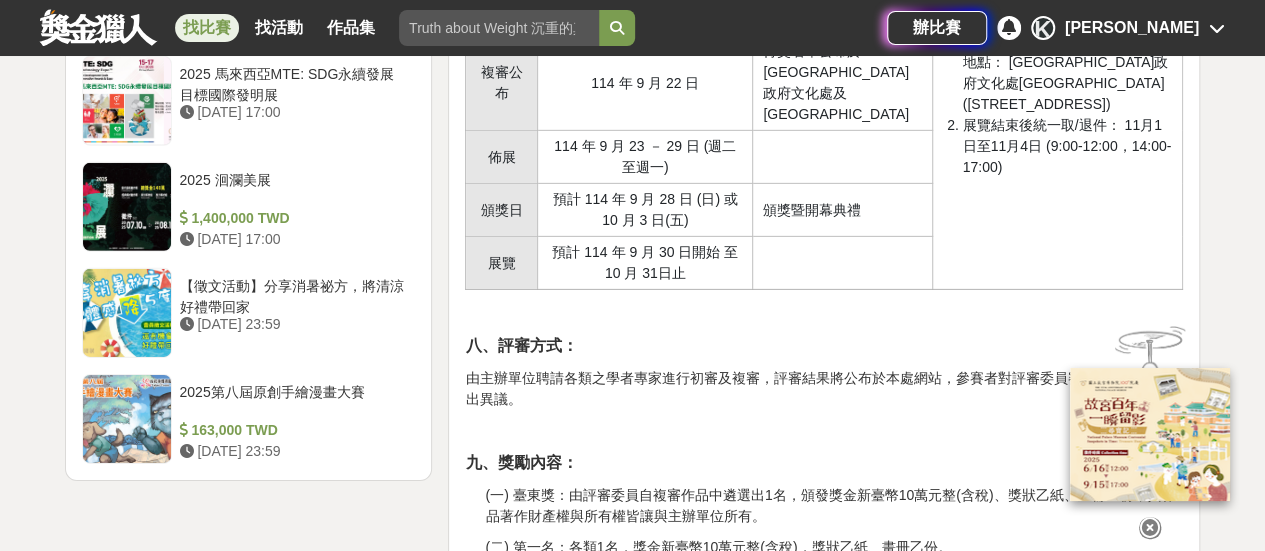 scroll, scrollTop: 3100, scrollLeft: 0, axis: vertical 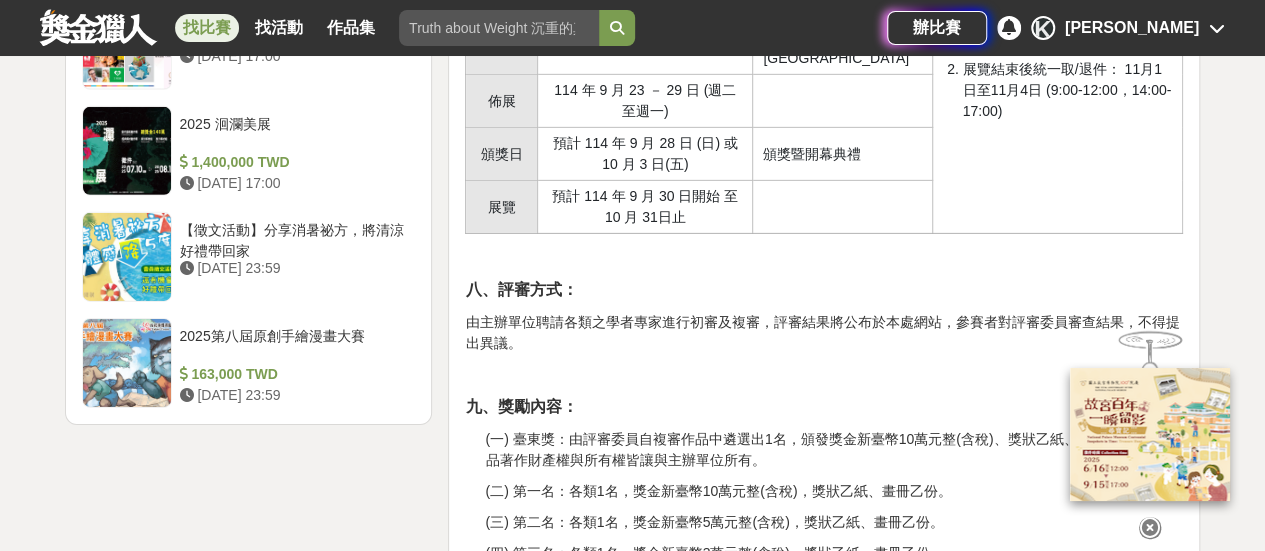 click at bounding box center (1150, 528) 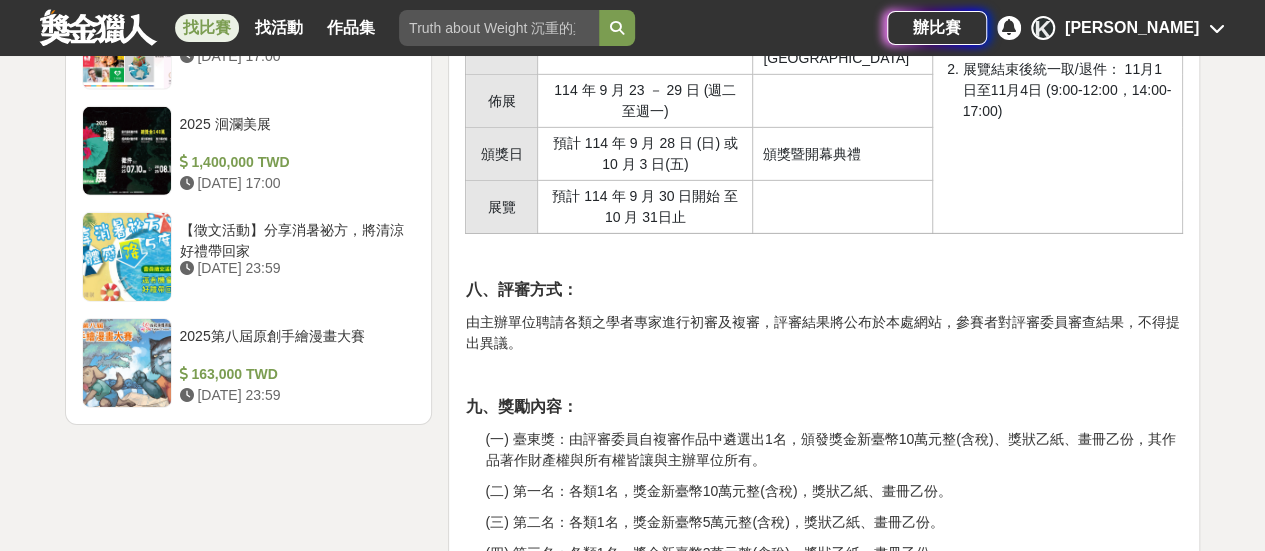 scroll, scrollTop: 178, scrollLeft: 0, axis: vertical 